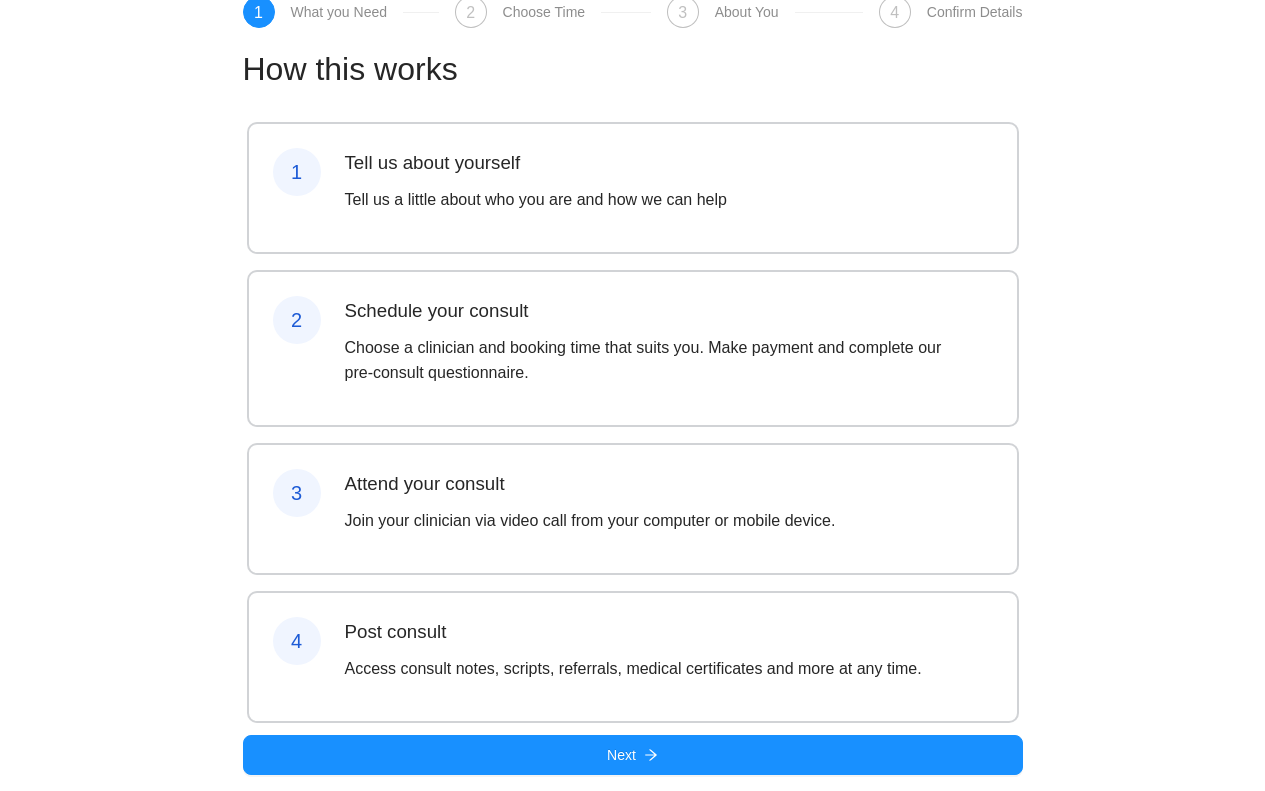scroll, scrollTop: 141, scrollLeft: 0, axis: vertical 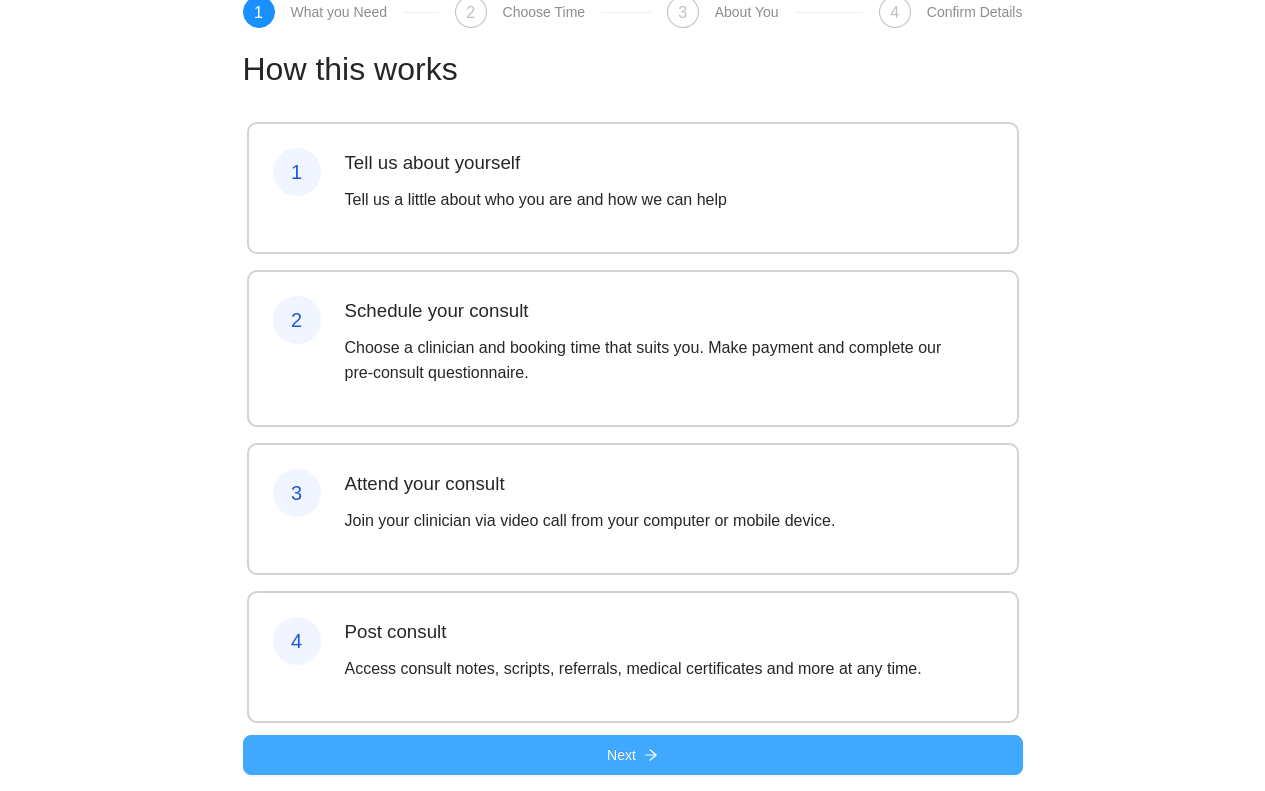 click on "Next" at bounding box center (633, 755) 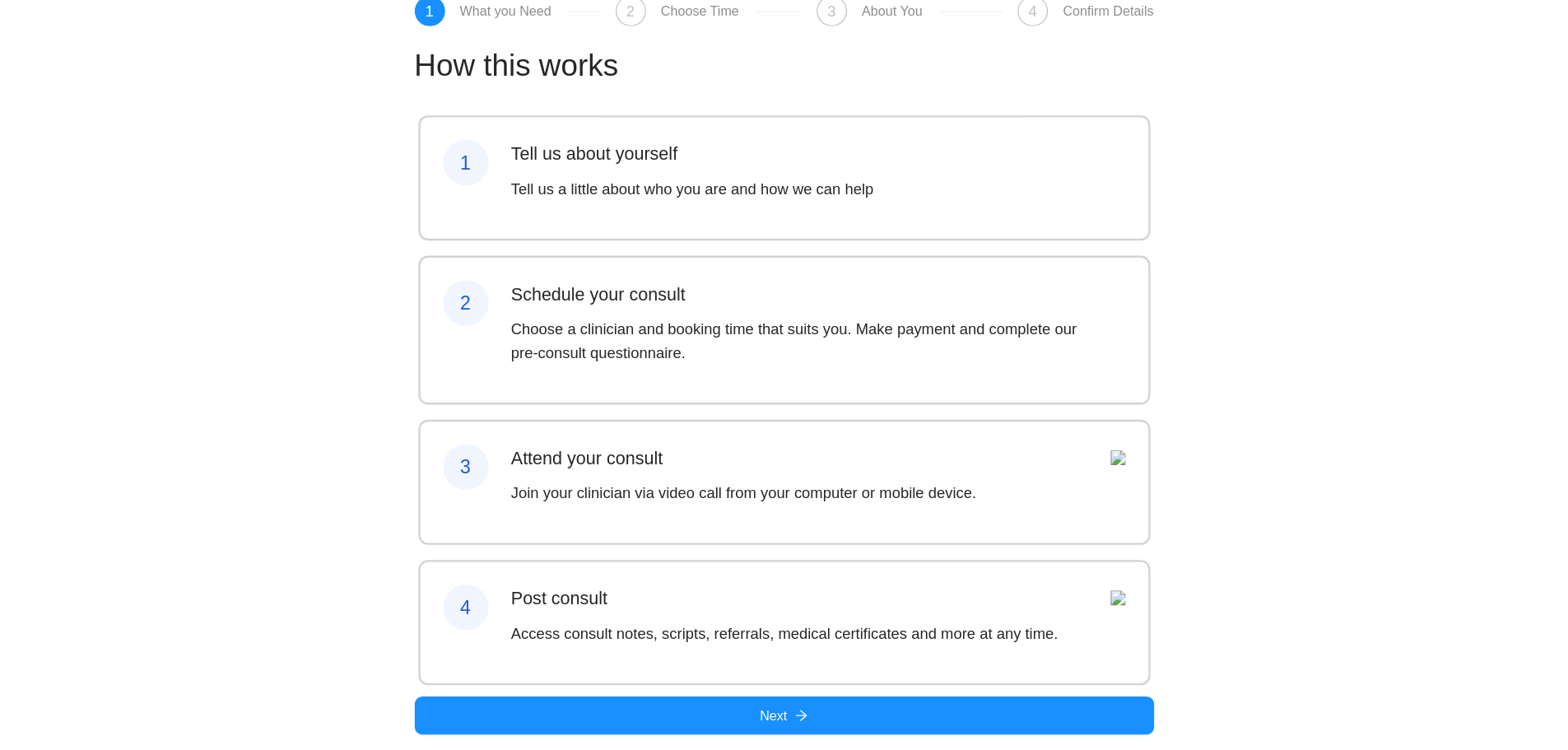 scroll, scrollTop: 0, scrollLeft: 0, axis: both 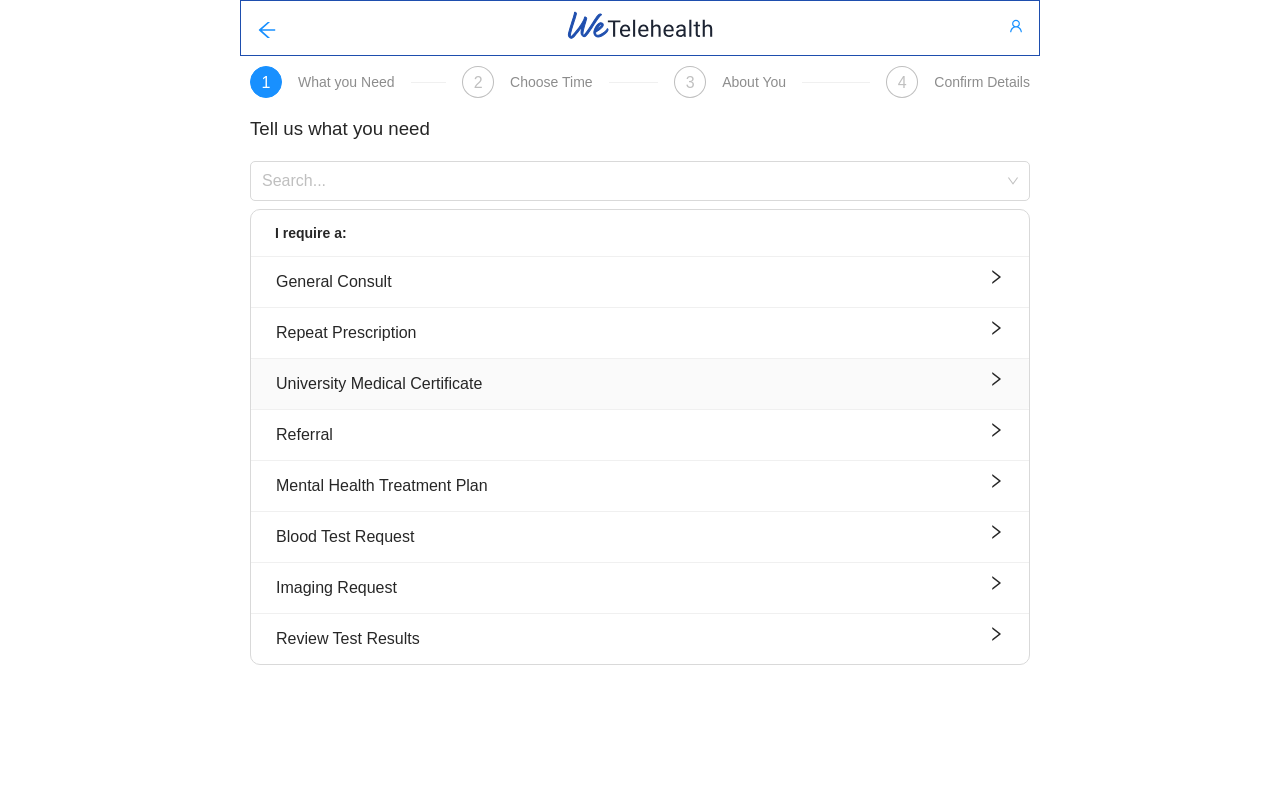 click on "University Medical Certificate" at bounding box center [640, 383] 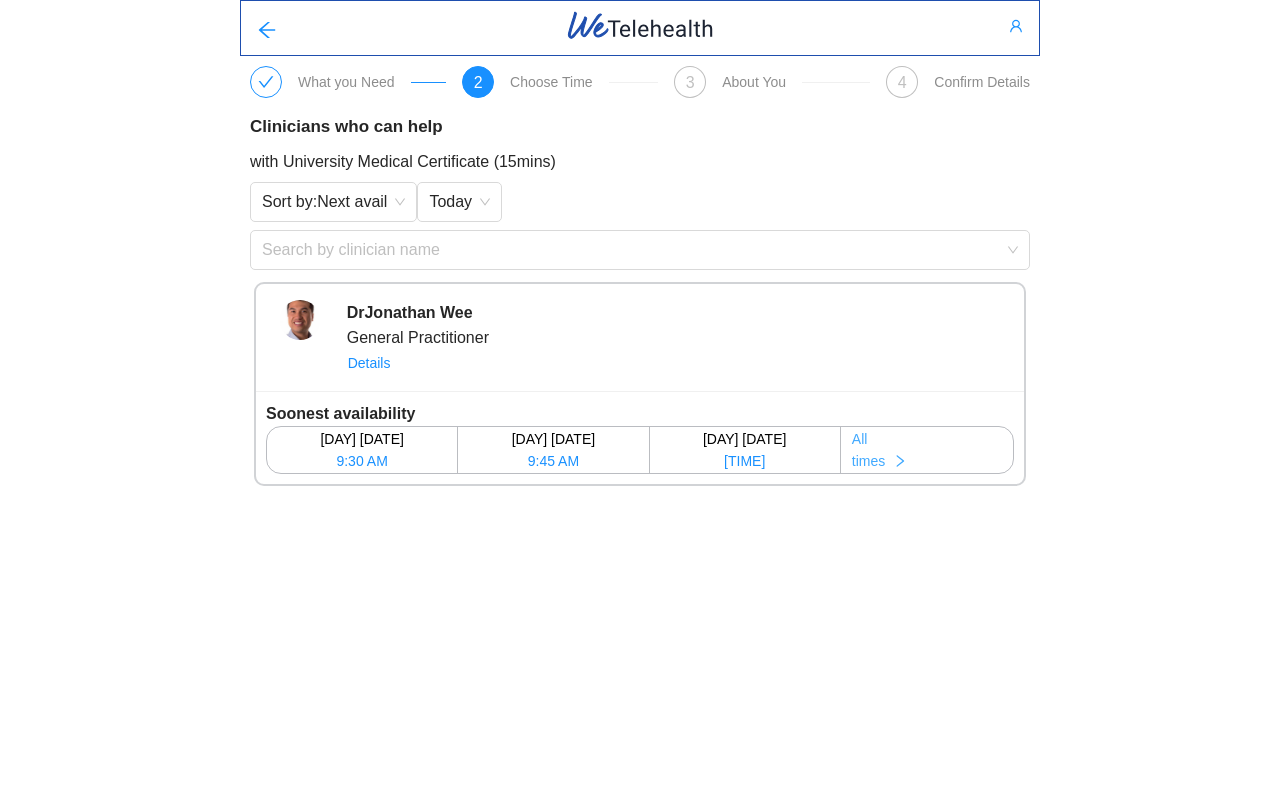 click on "All times" at bounding box center (927, 450) 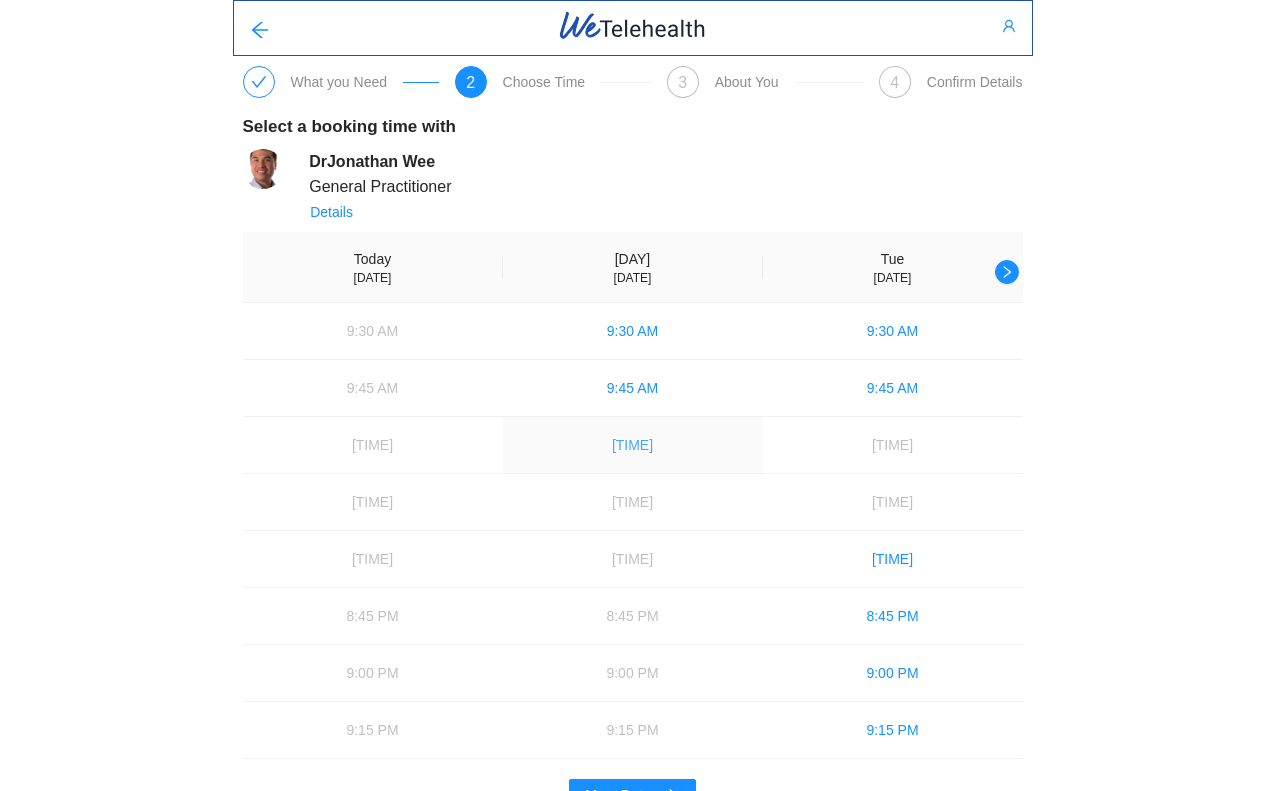 click on "[TIME]" at bounding box center [633, 445] 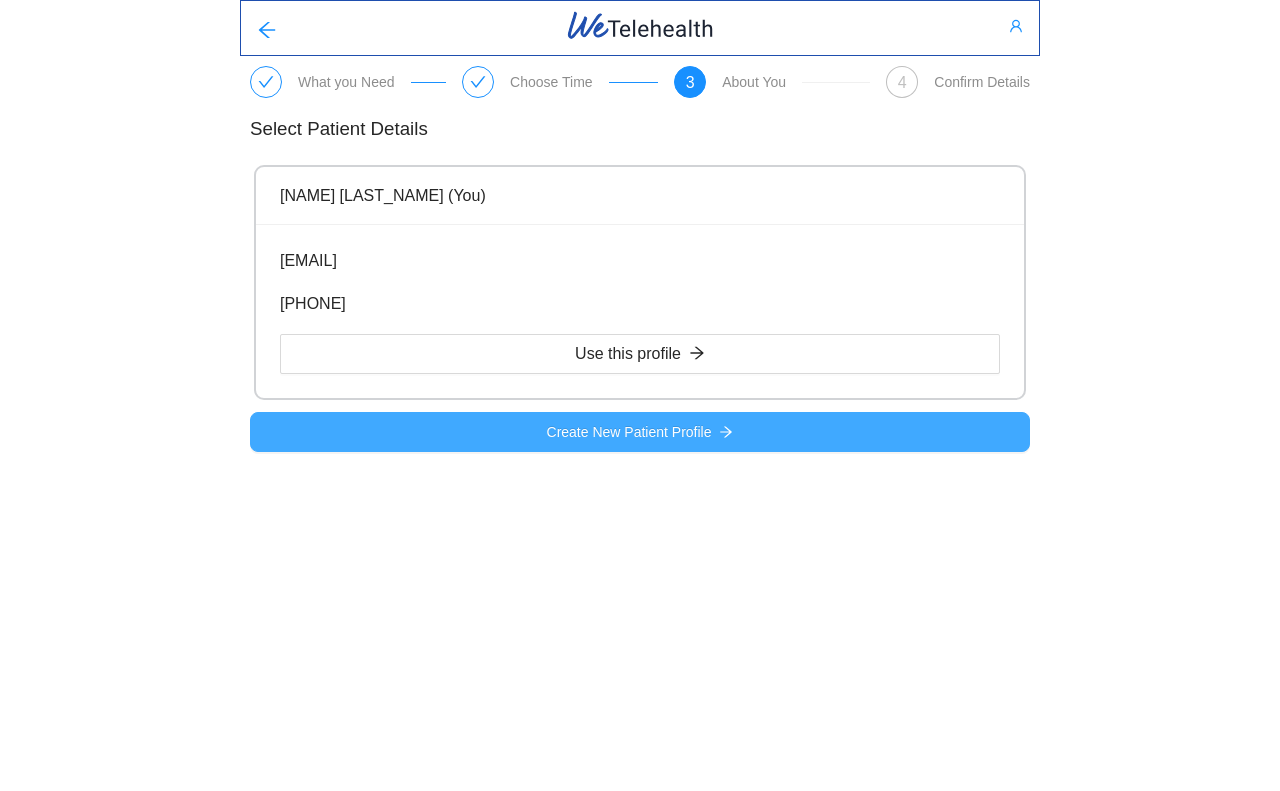 click on "Create New Patient Profile" at bounding box center [629, 432] 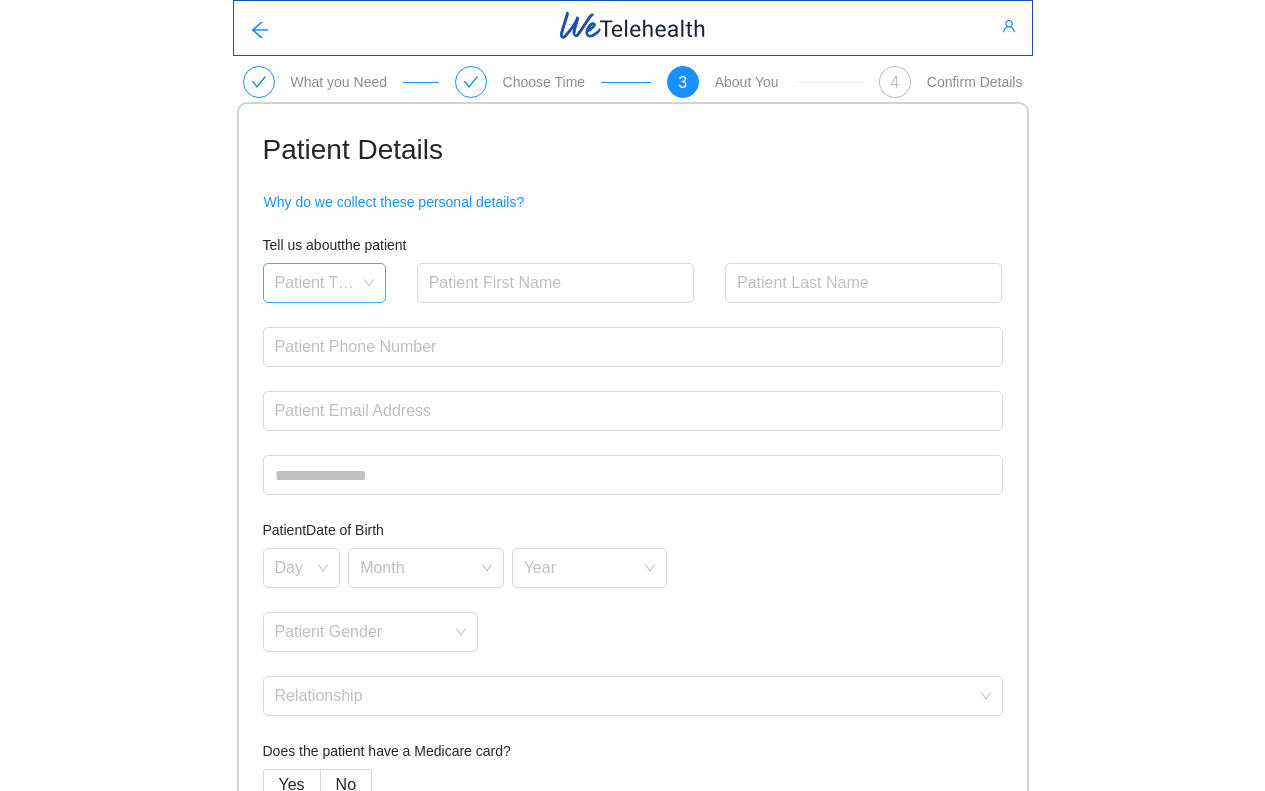 click on "Patient Title" at bounding box center (324, 283) 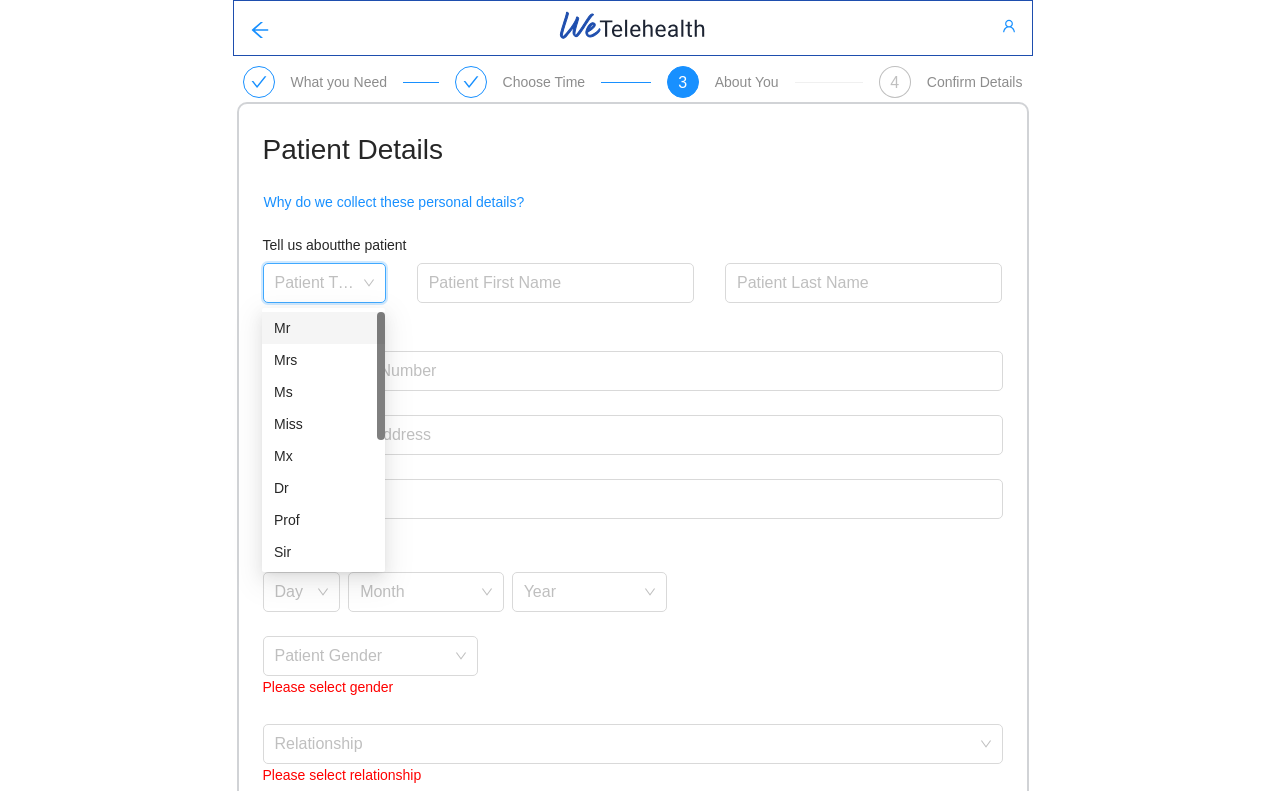click on "Mr" at bounding box center (323, 328) 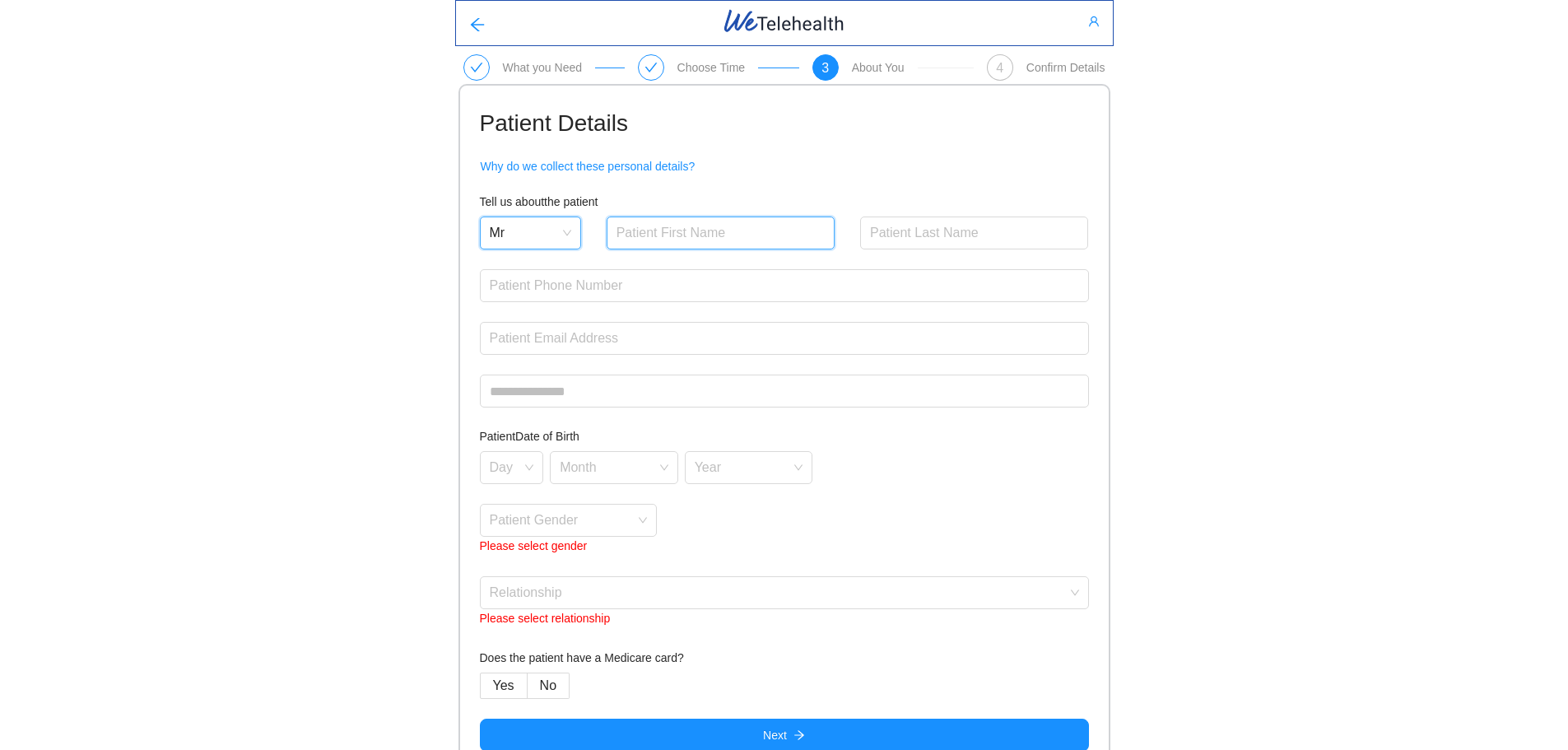 click at bounding box center (721, 233) 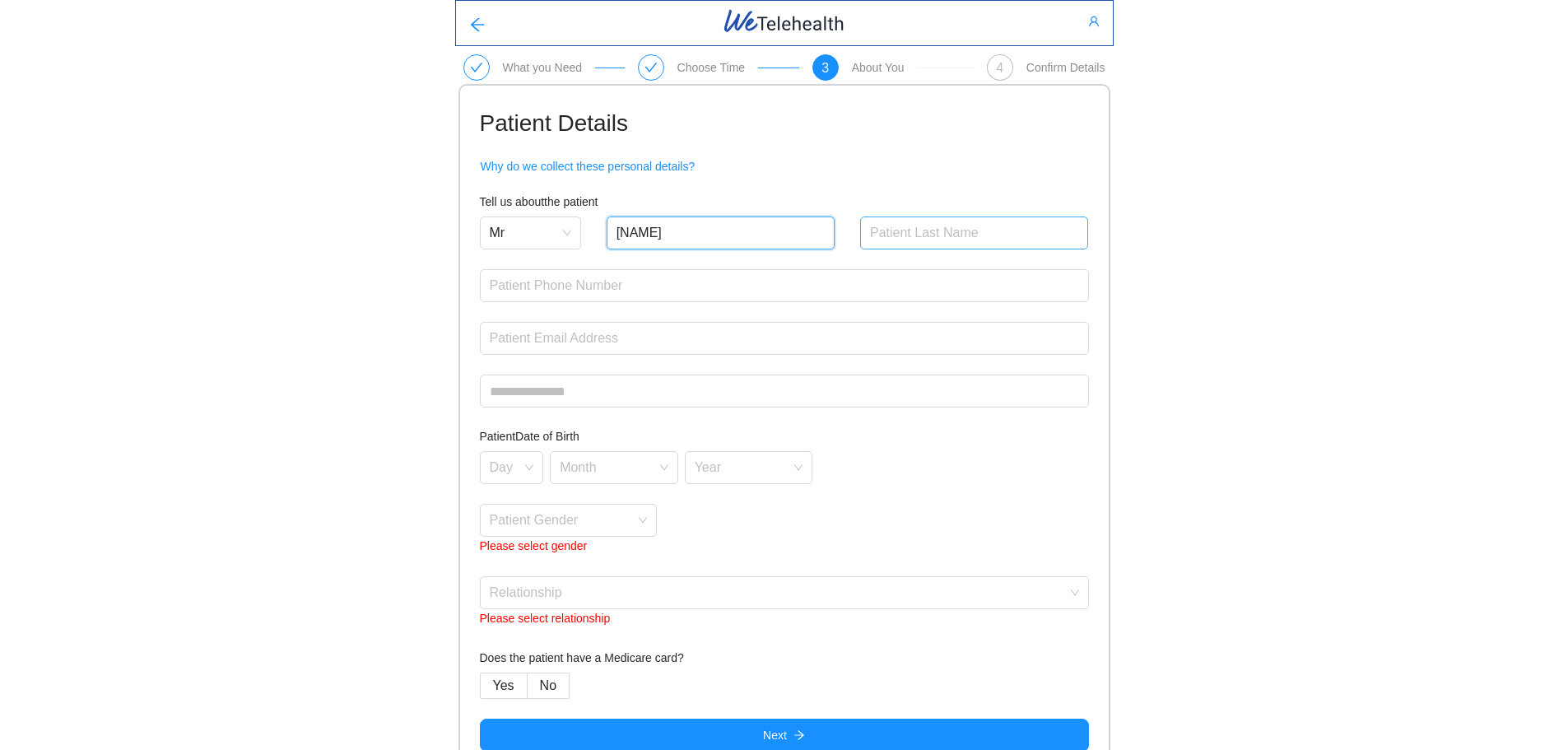 type on "[NAME]" 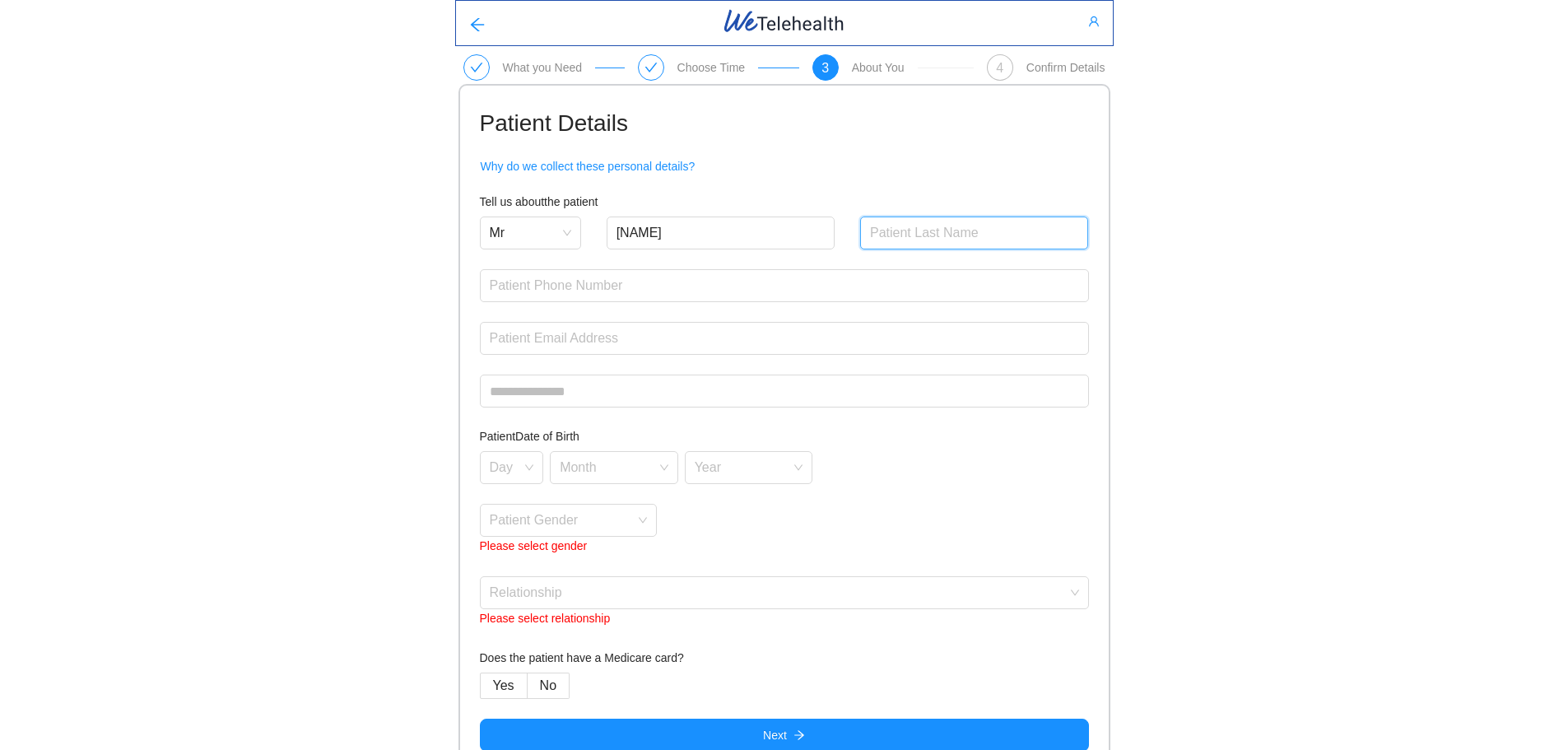 click at bounding box center [975, 233] 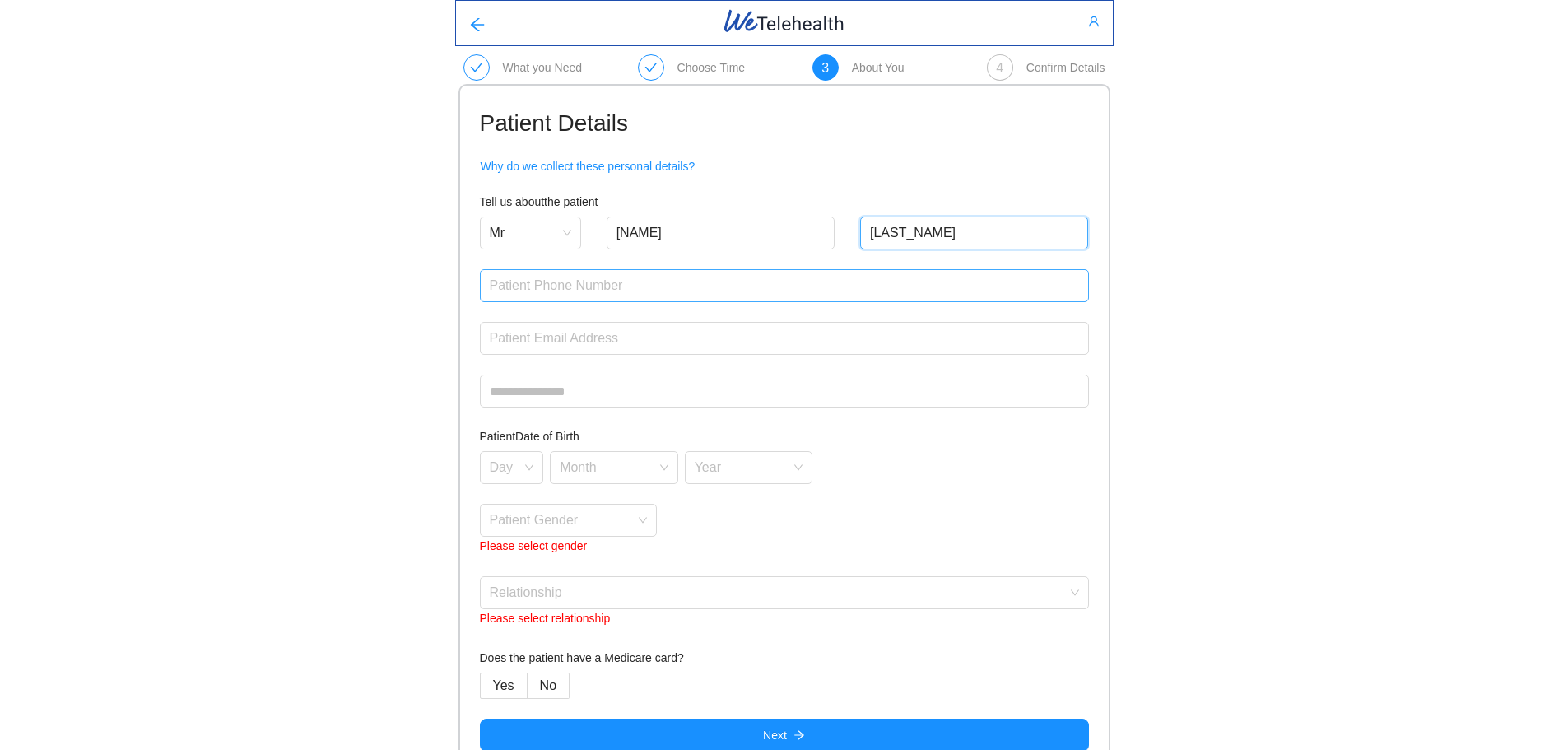 type on "[LAST_NAME]" 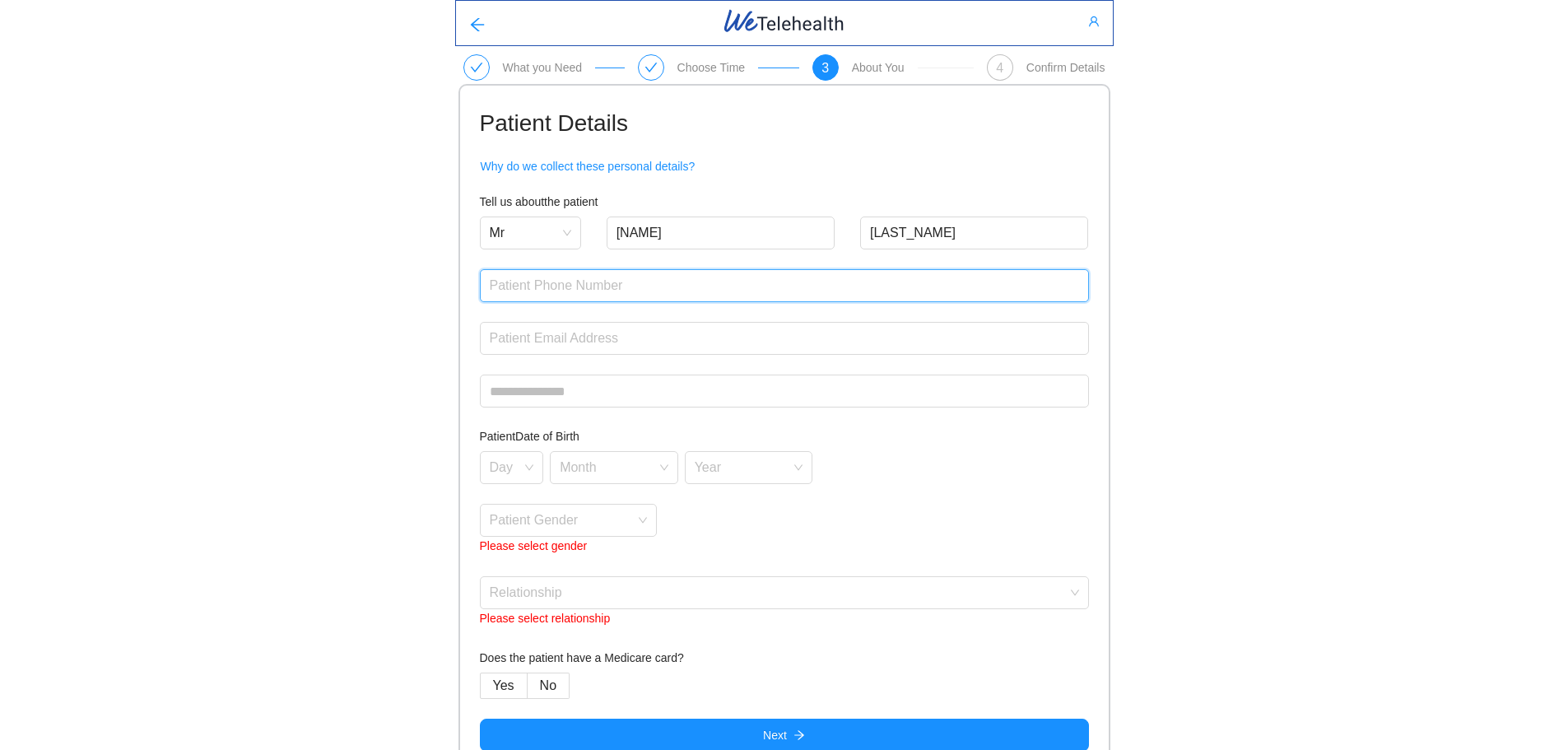 click at bounding box center [784, 286] 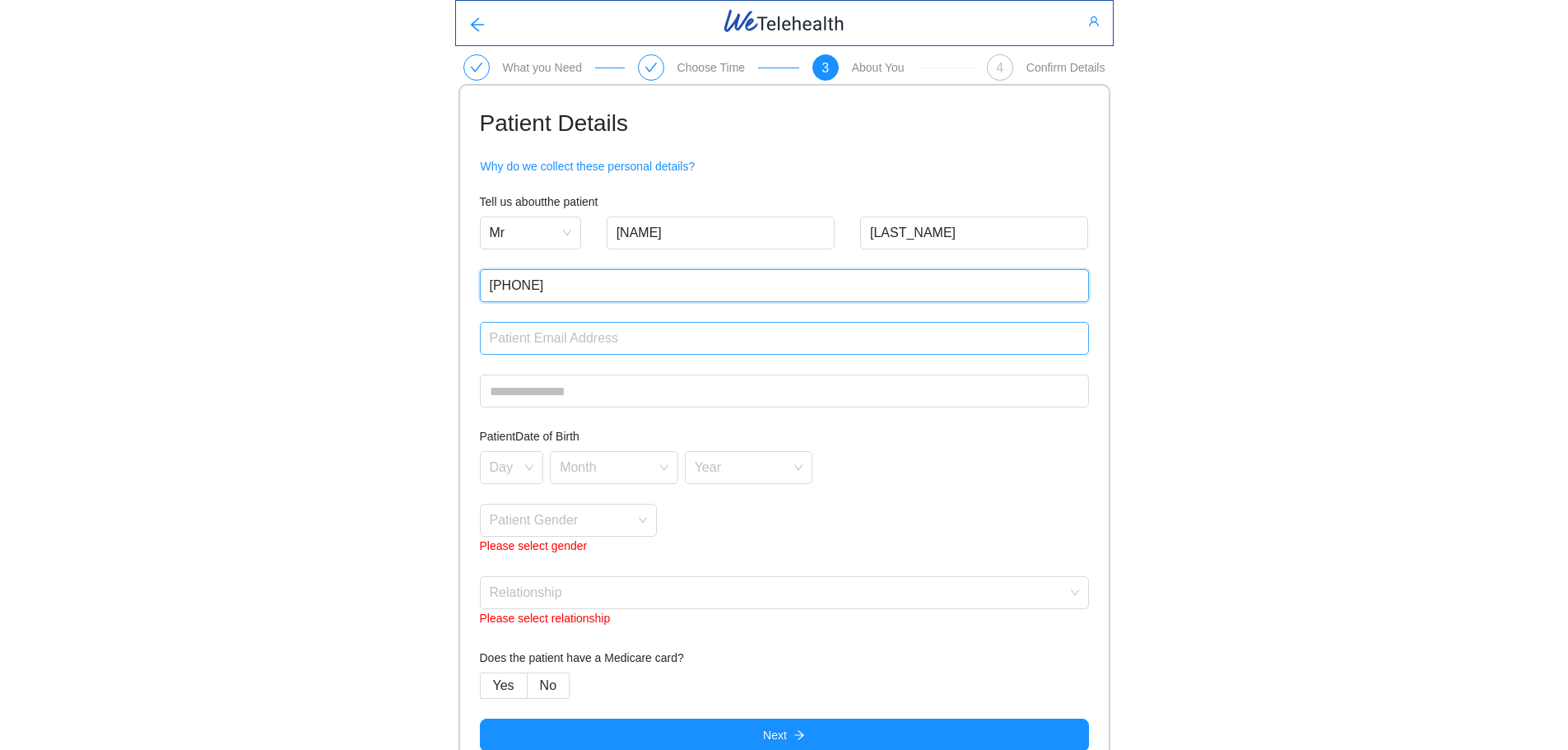 type on "[PHONE]" 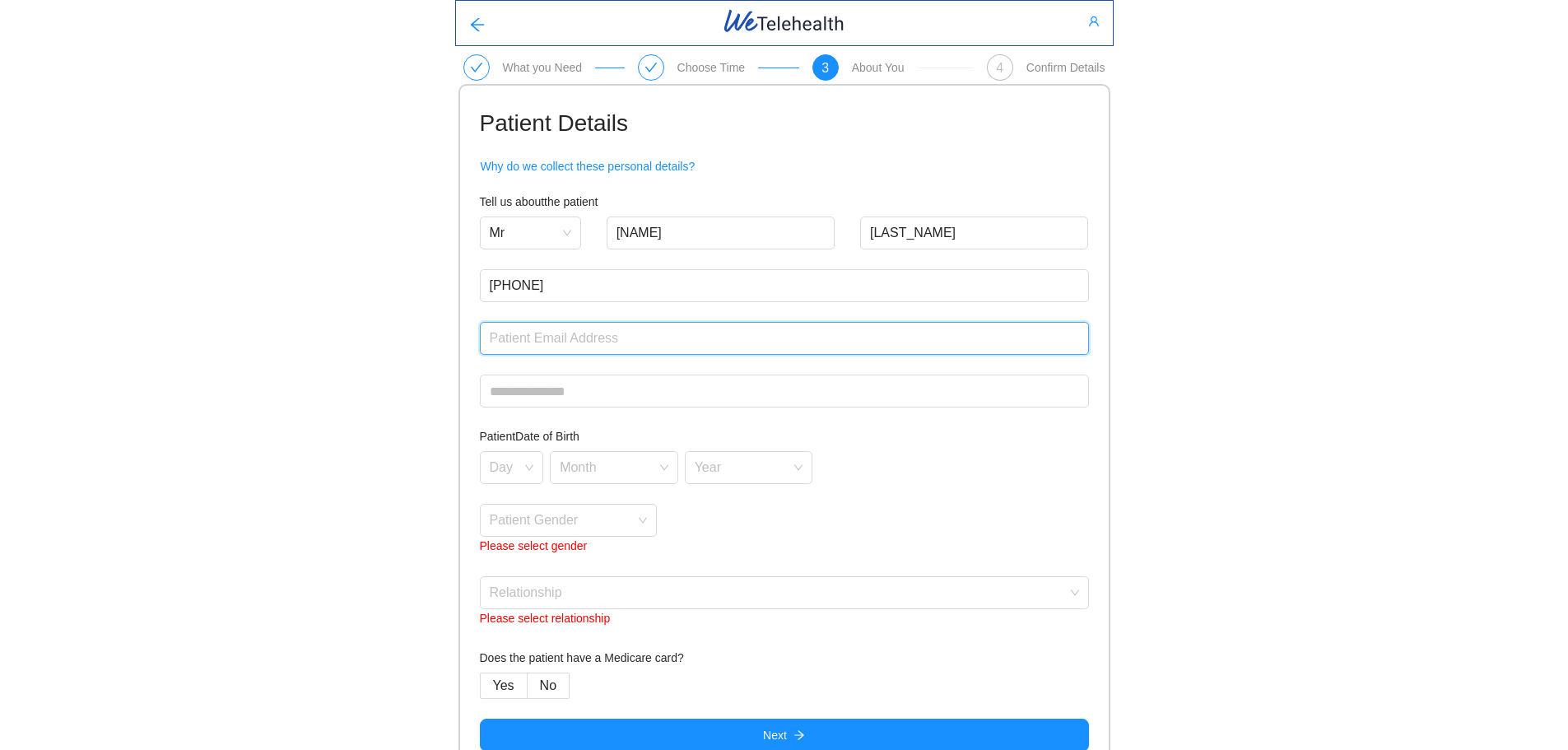 click at bounding box center [784, 338] 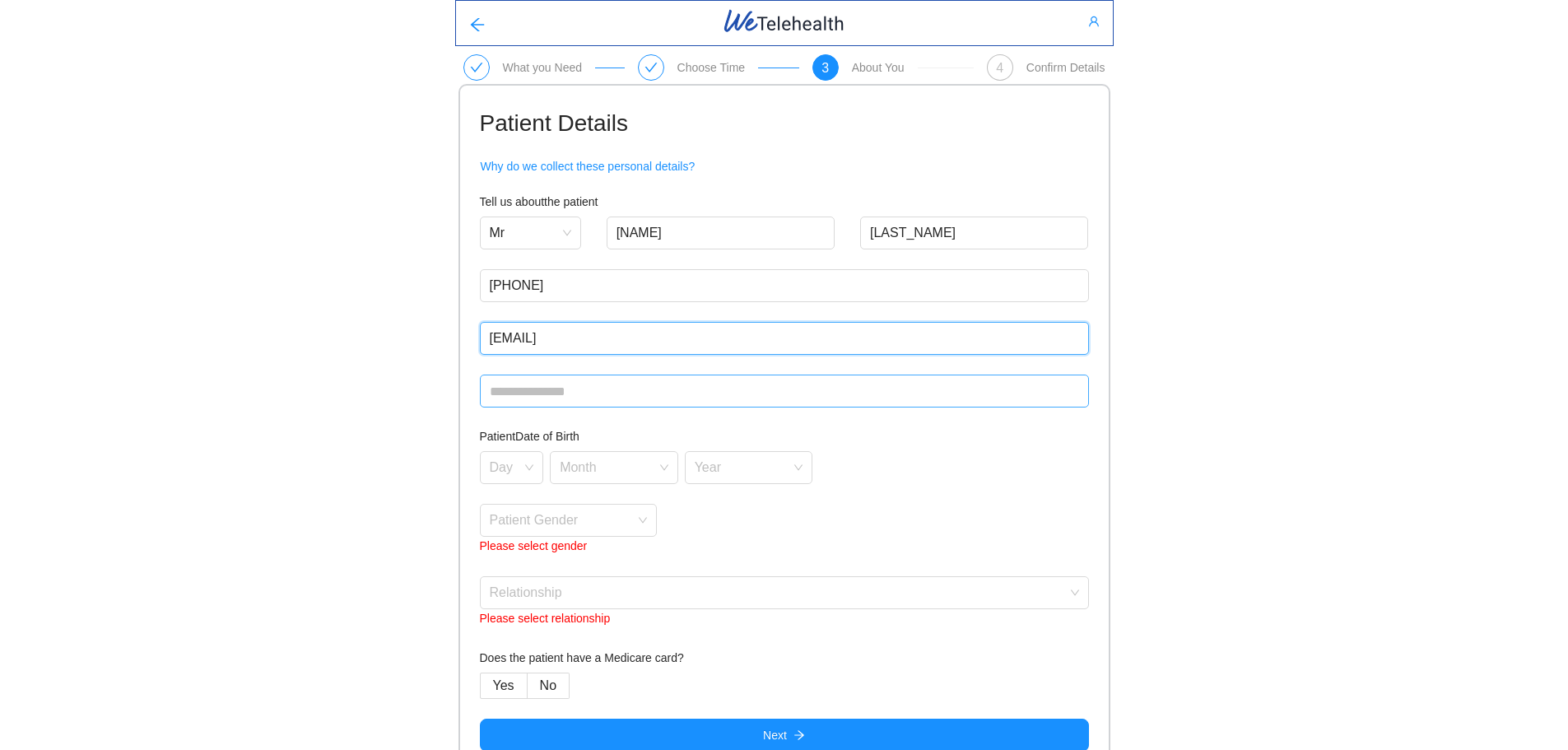 type on "[EMAIL]" 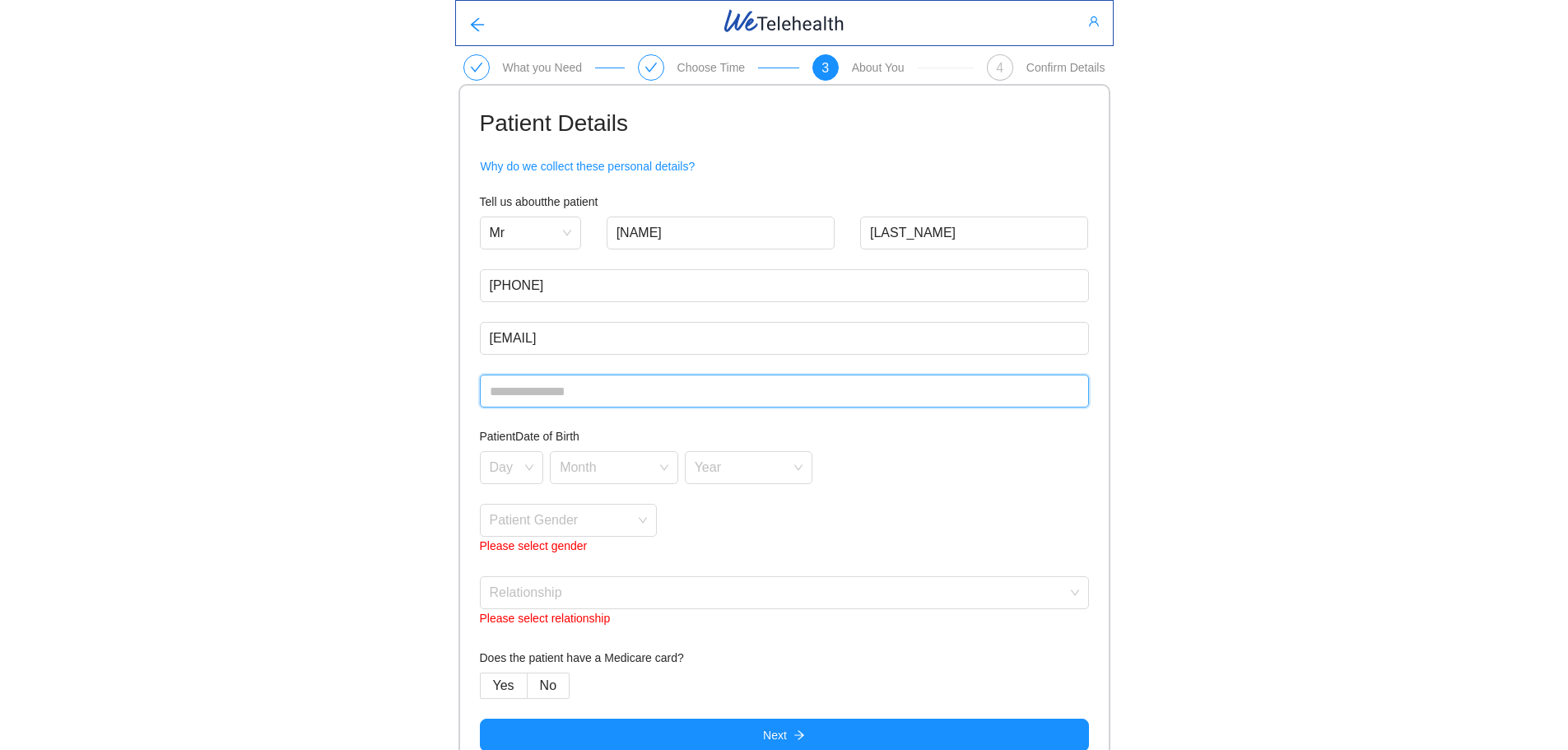 click at bounding box center [784, 391] 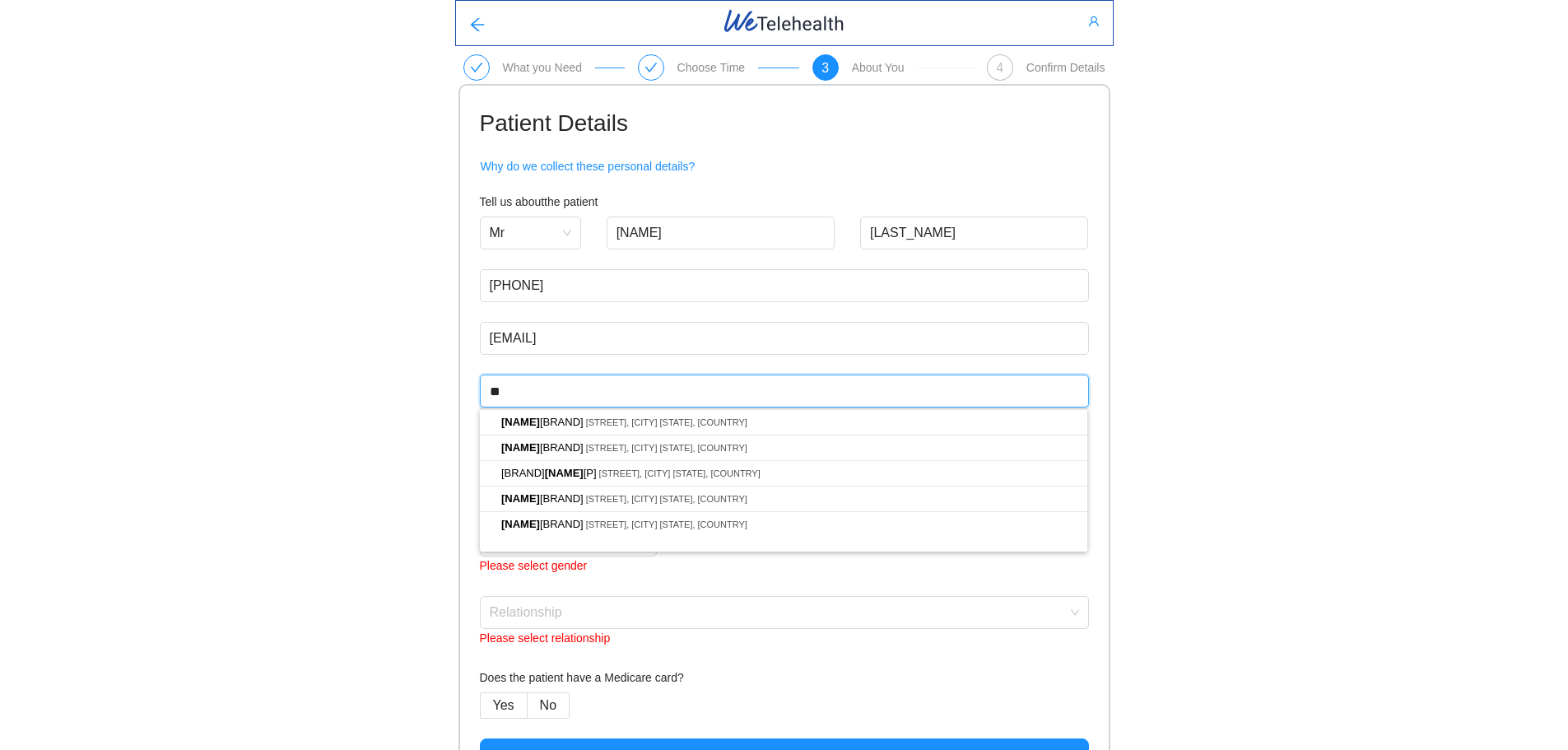 type on "*" 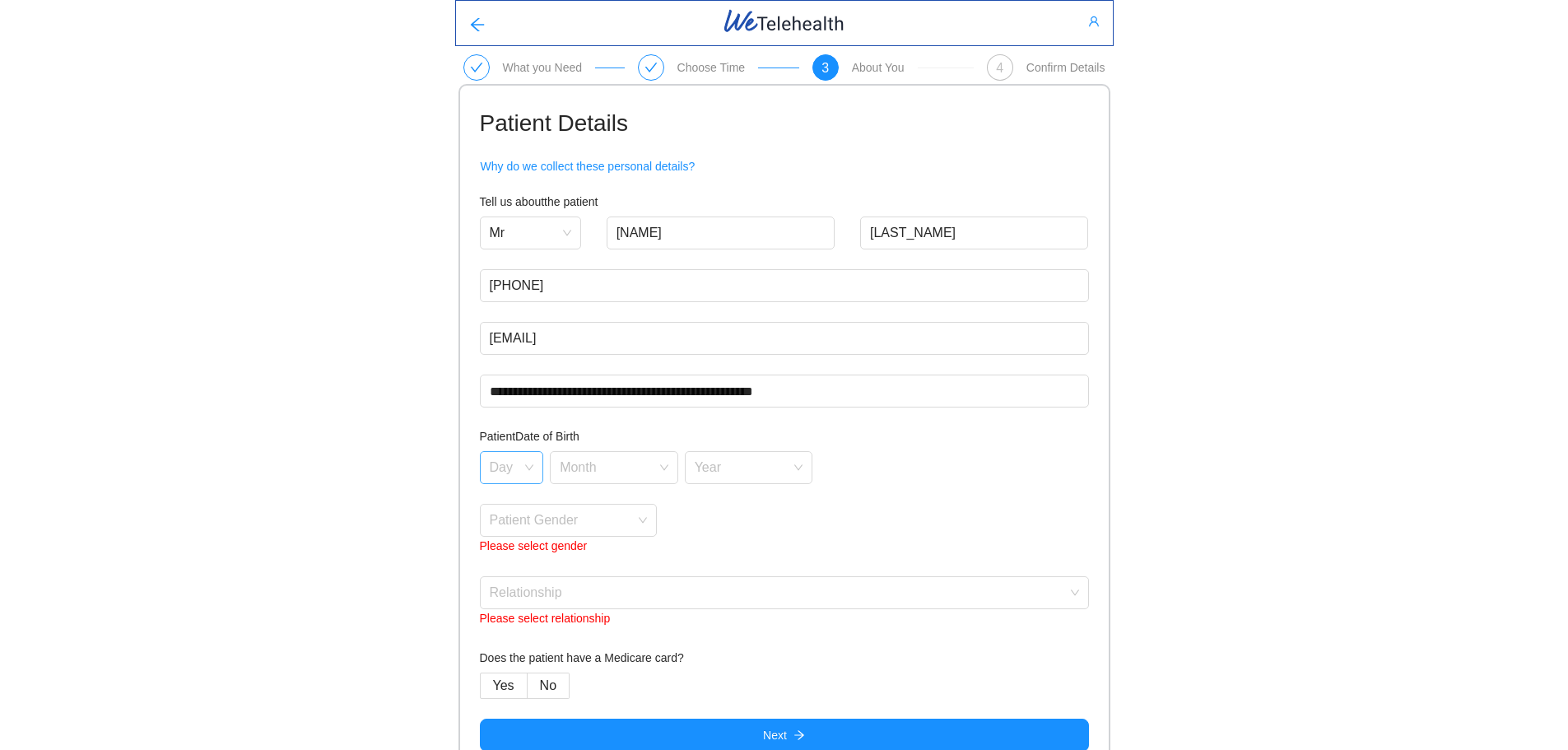click on "Day" at bounding box center (512, 468) 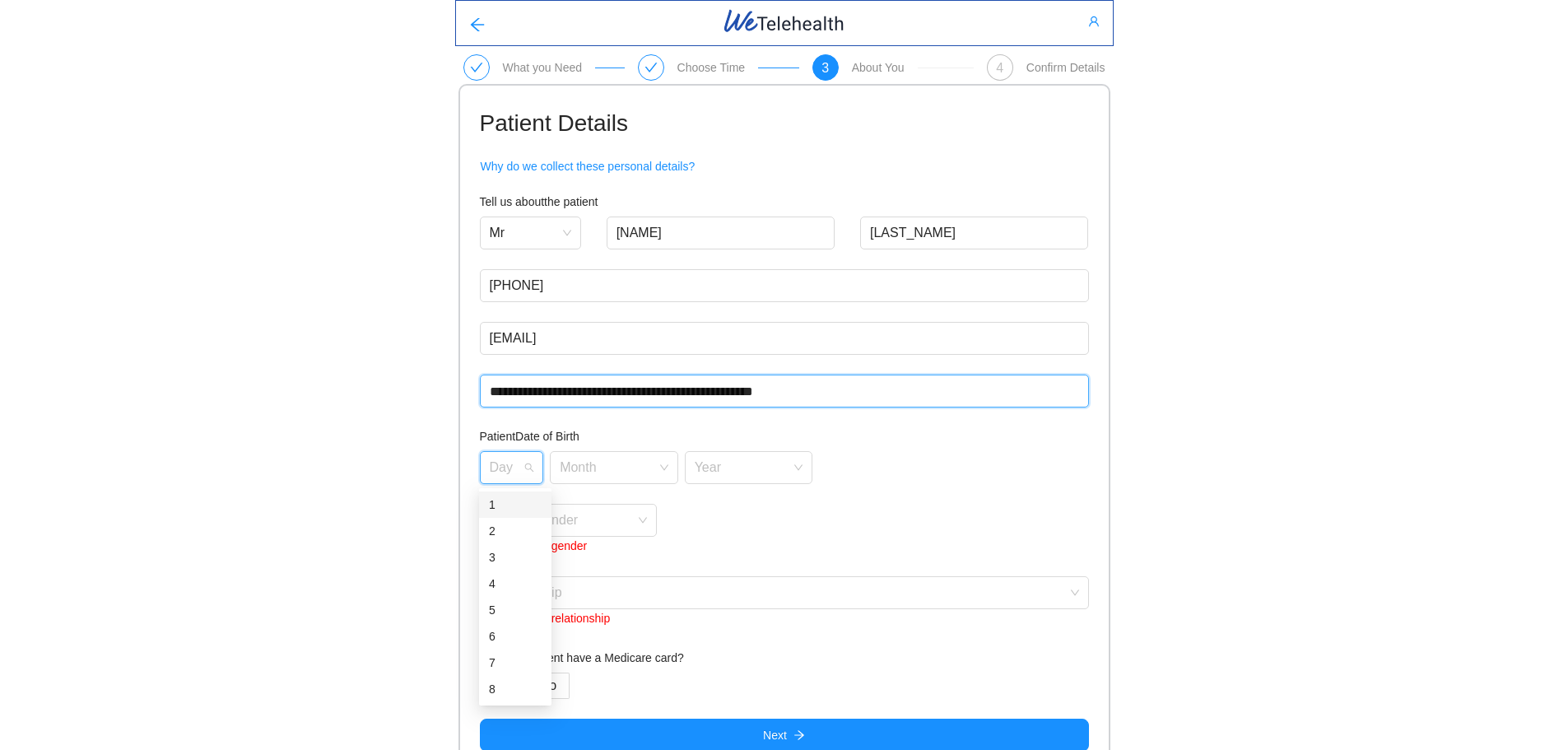 click on "[REDACTED]" at bounding box center [784, 391] 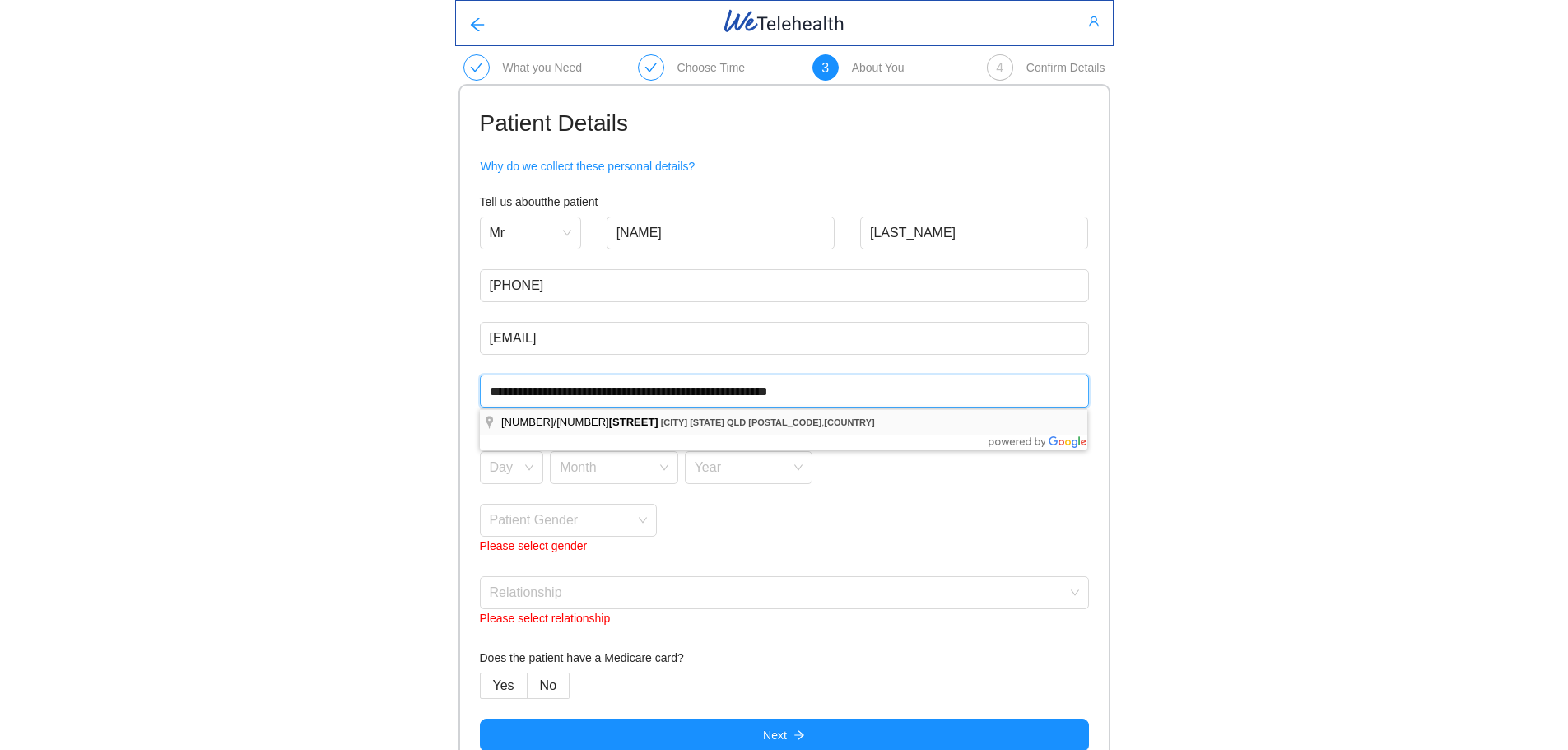 type on "[REDACTED]" 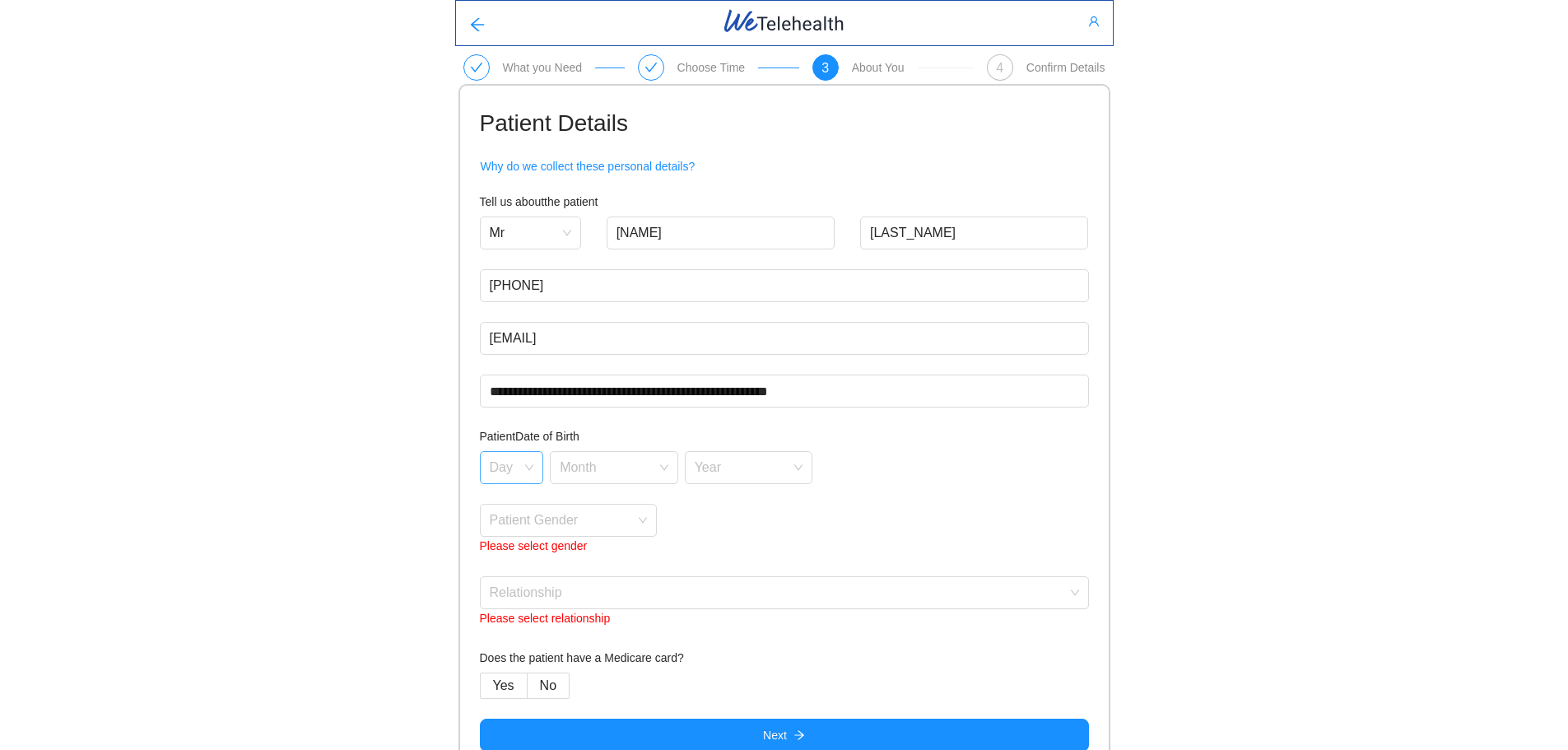 click on "Day" at bounding box center [512, 468] 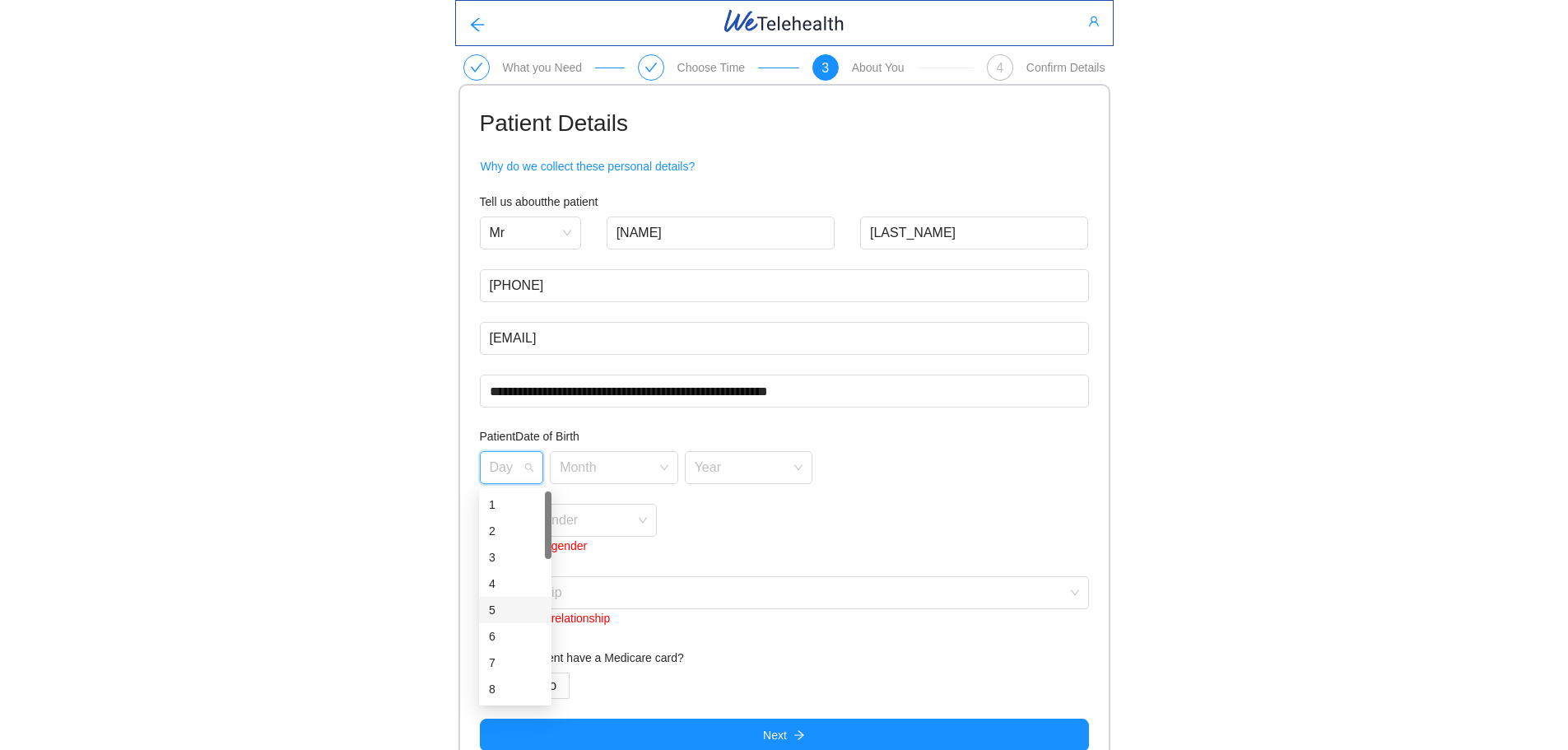 click on "5" at bounding box center [515, 610] 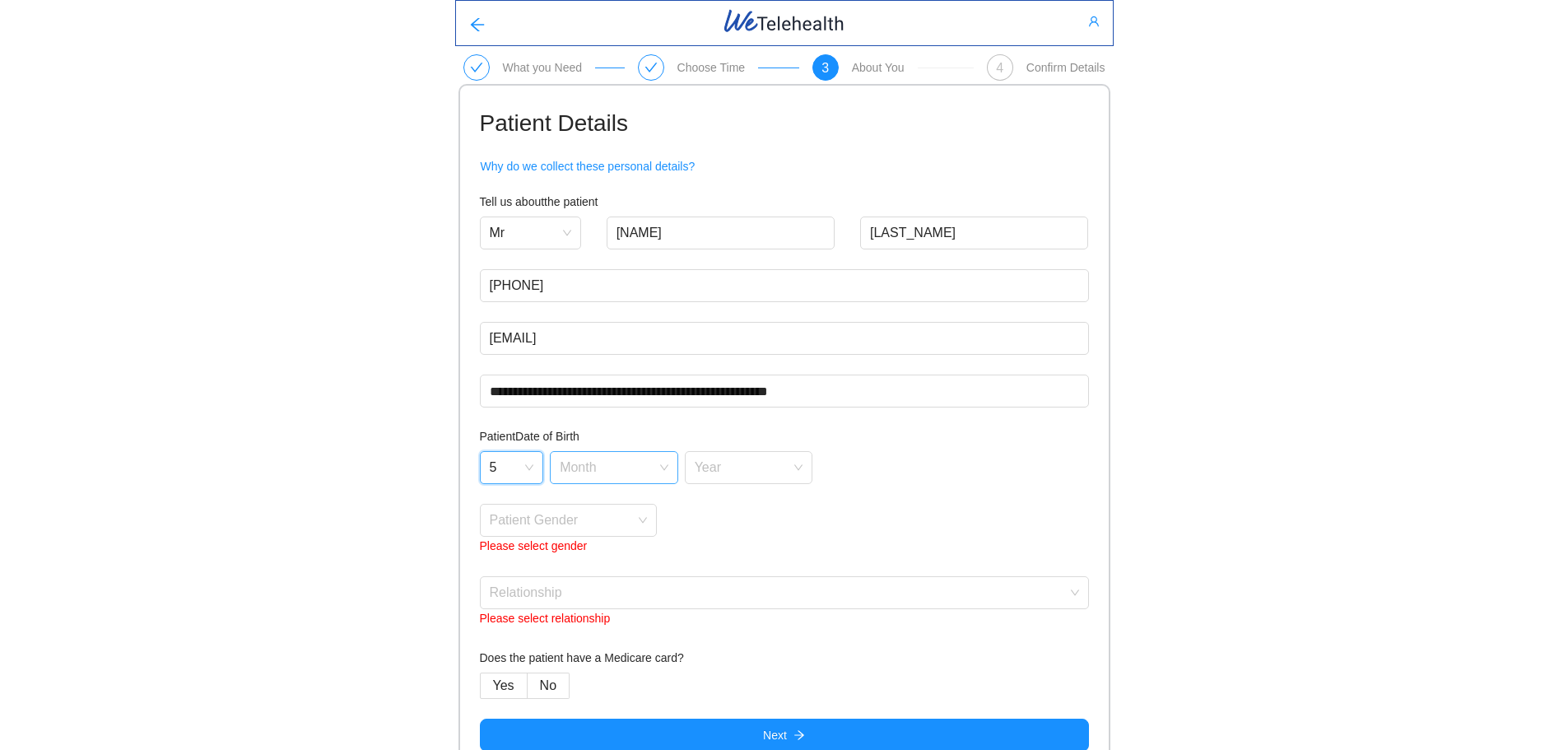 click at bounding box center (608, 468) 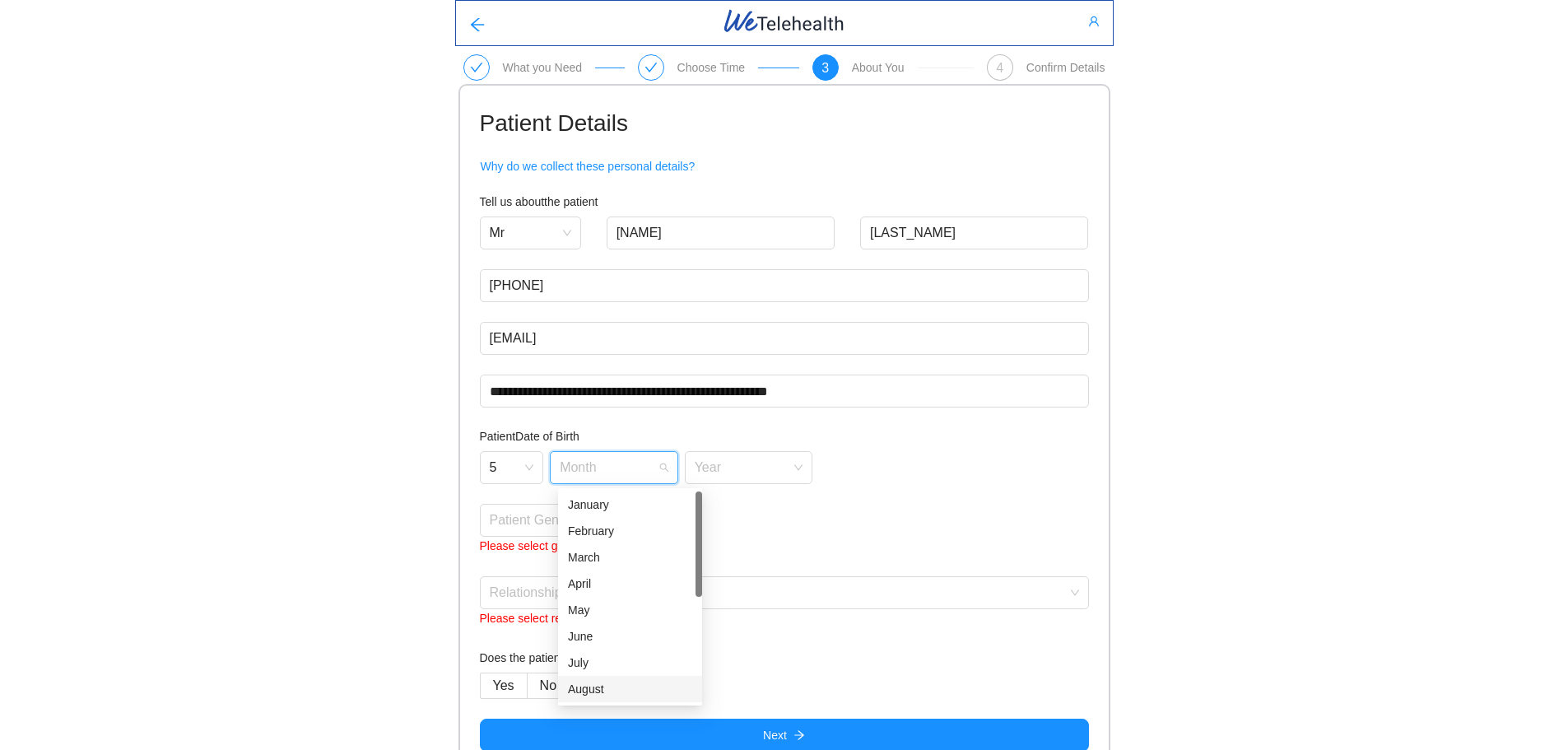 click on "August" at bounding box center (630, 689) 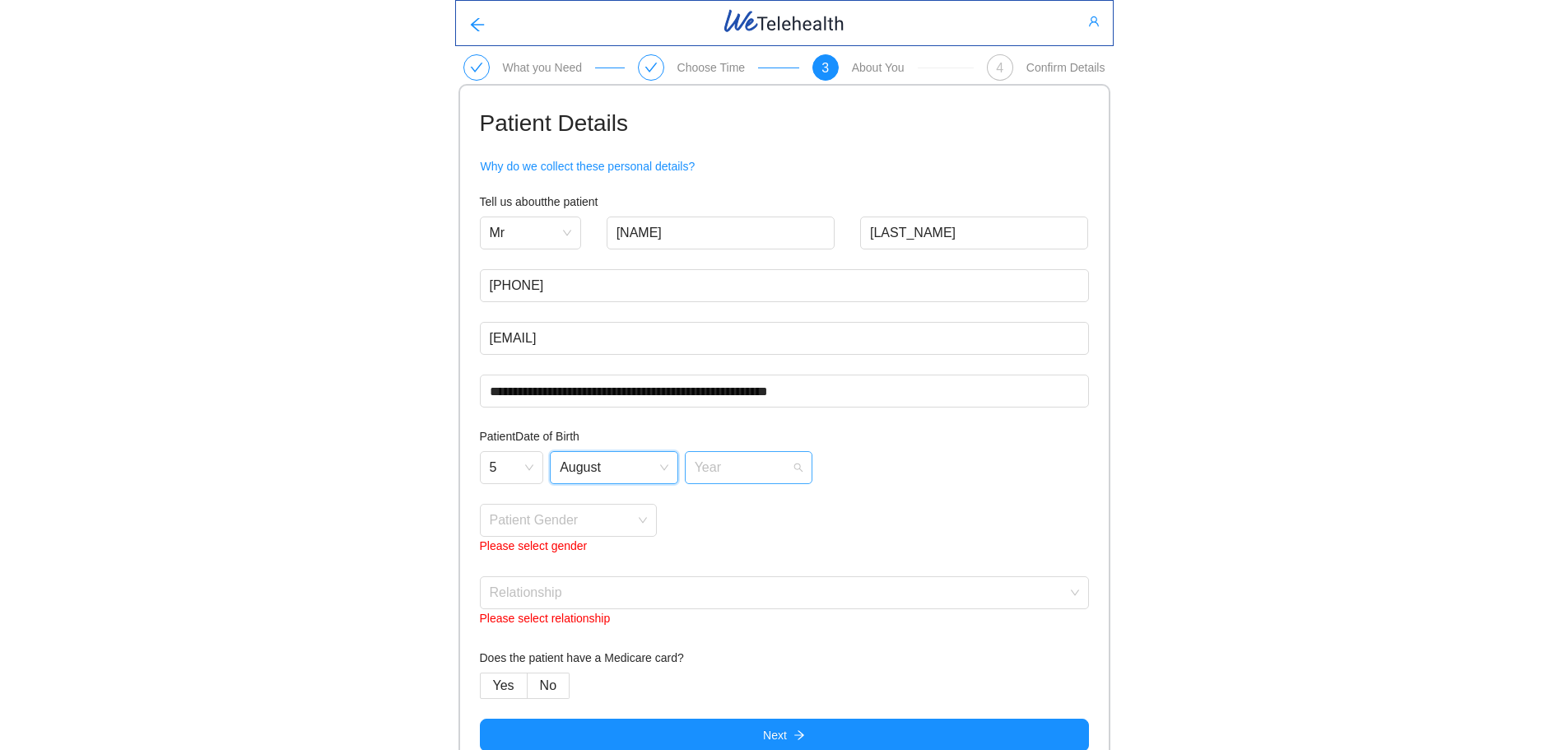 click at bounding box center [743, 464] 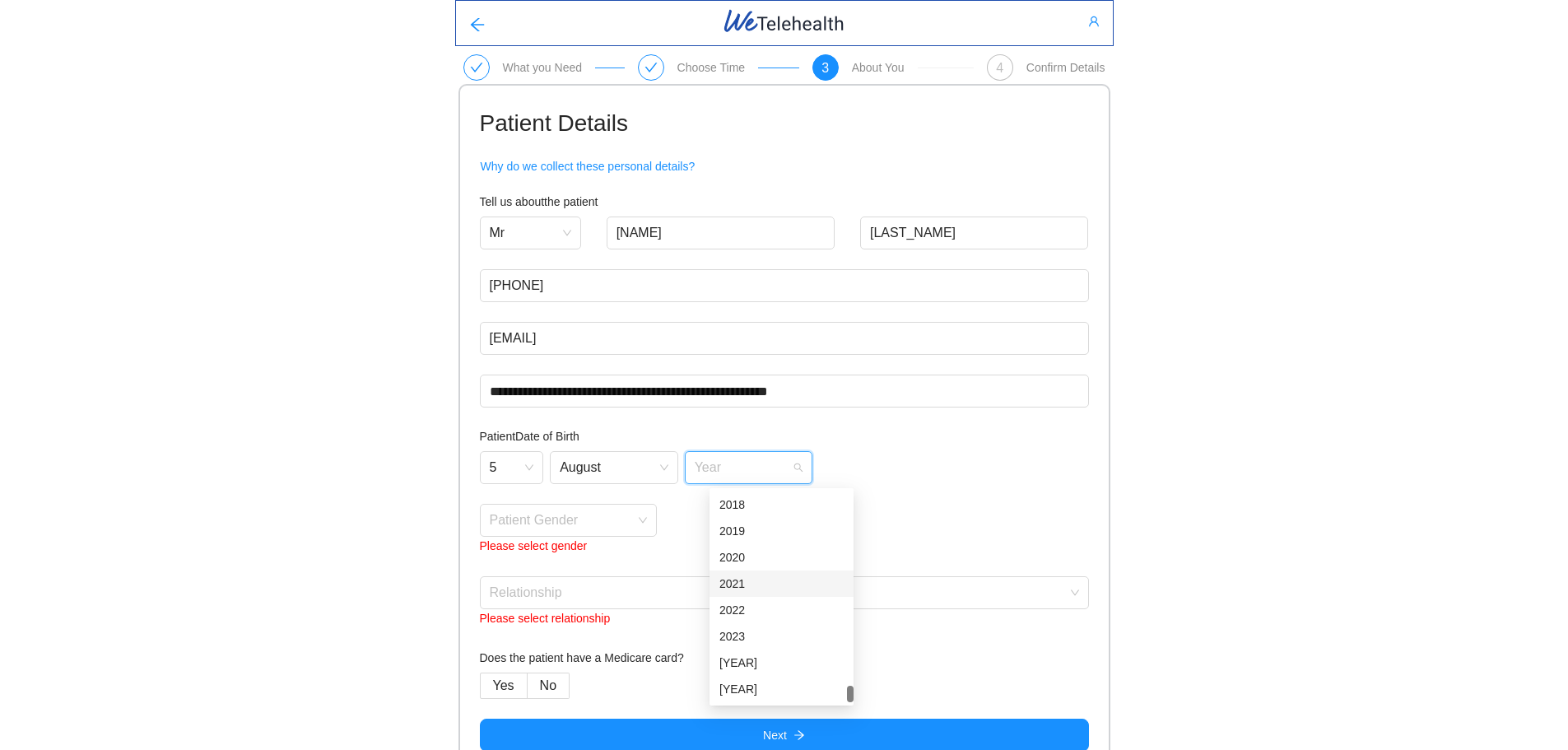scroll, scrollTop: 2671, scrollLeft: 0, axis: vertical 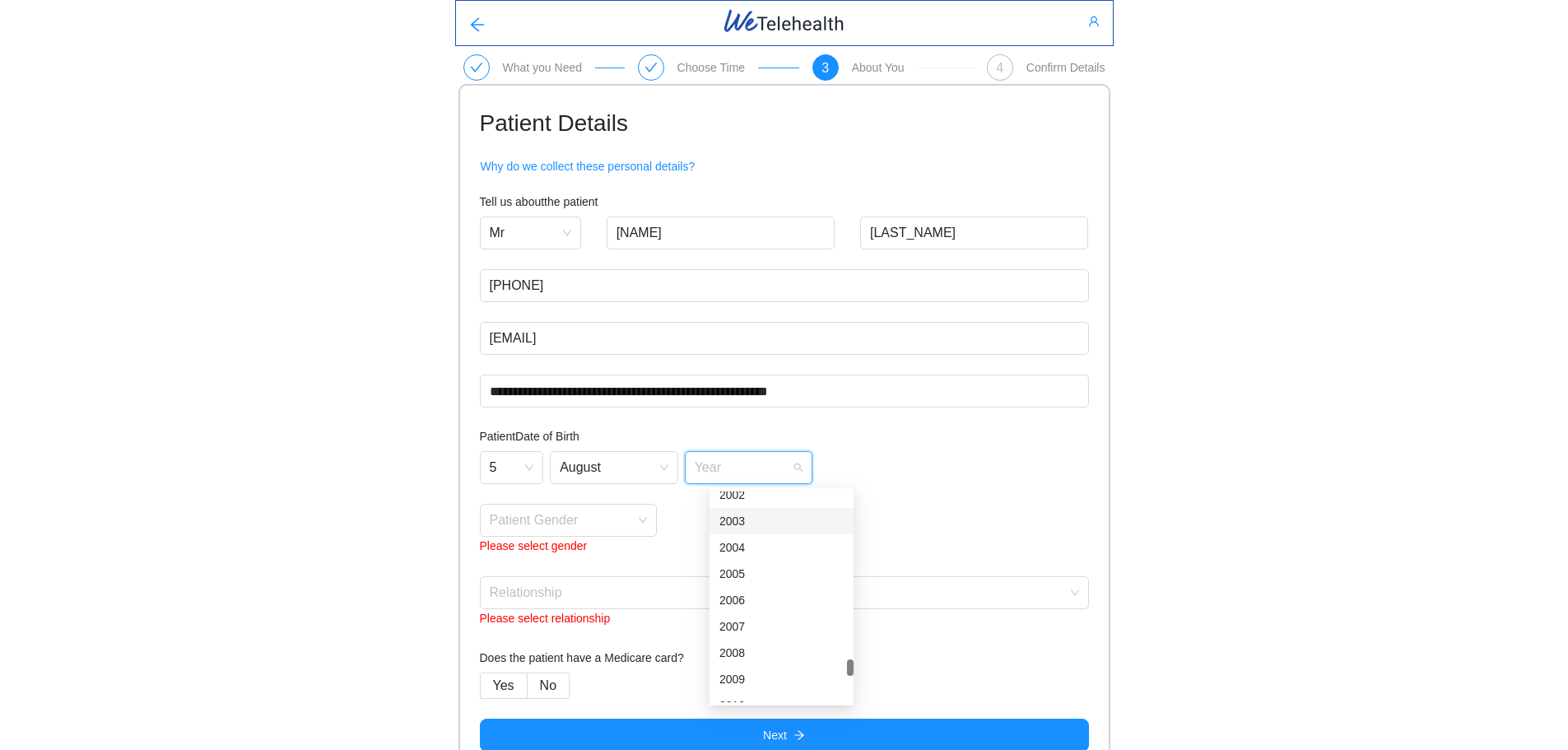 click on "2003" at bounding box center (781, 521) 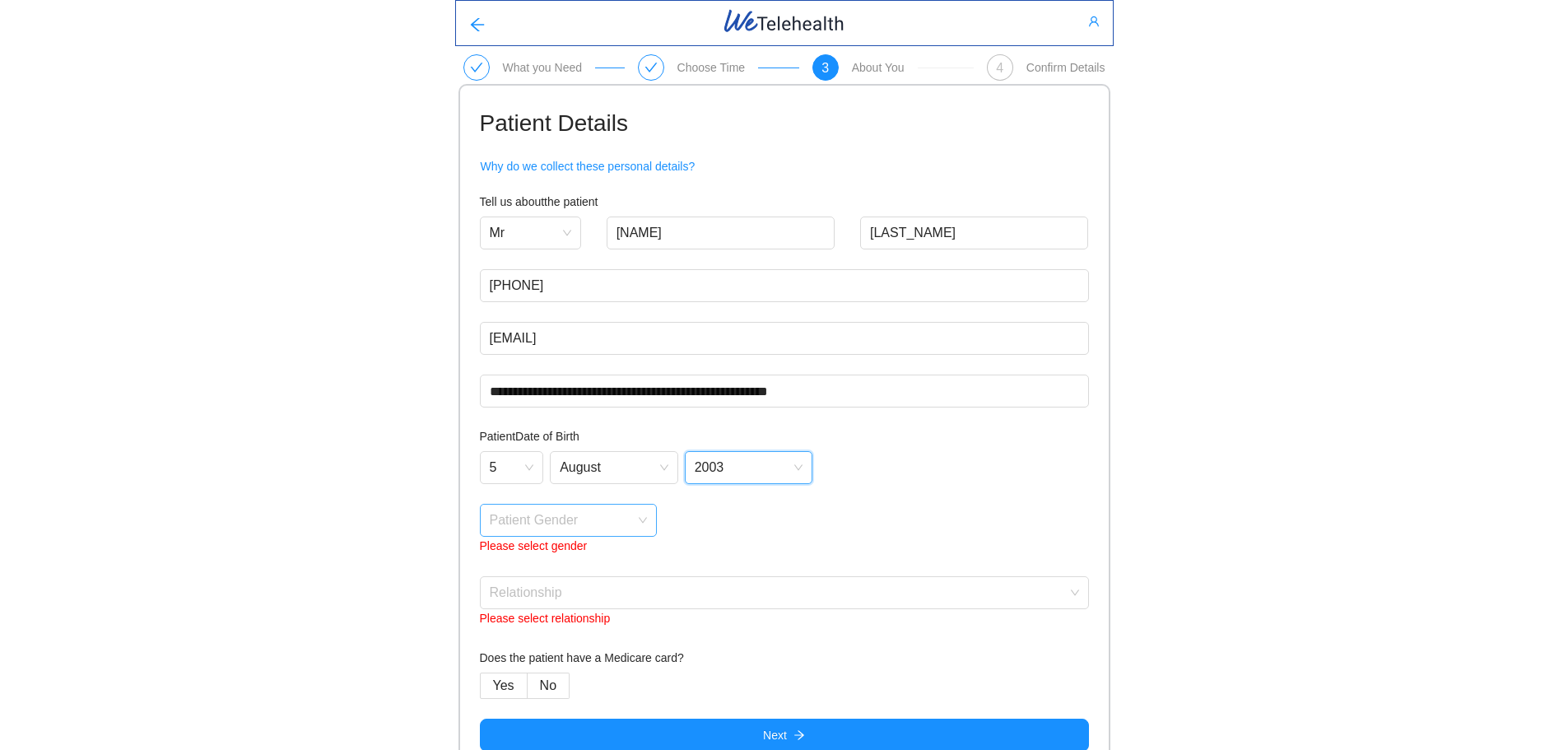 click at bounding box center [563, 517] 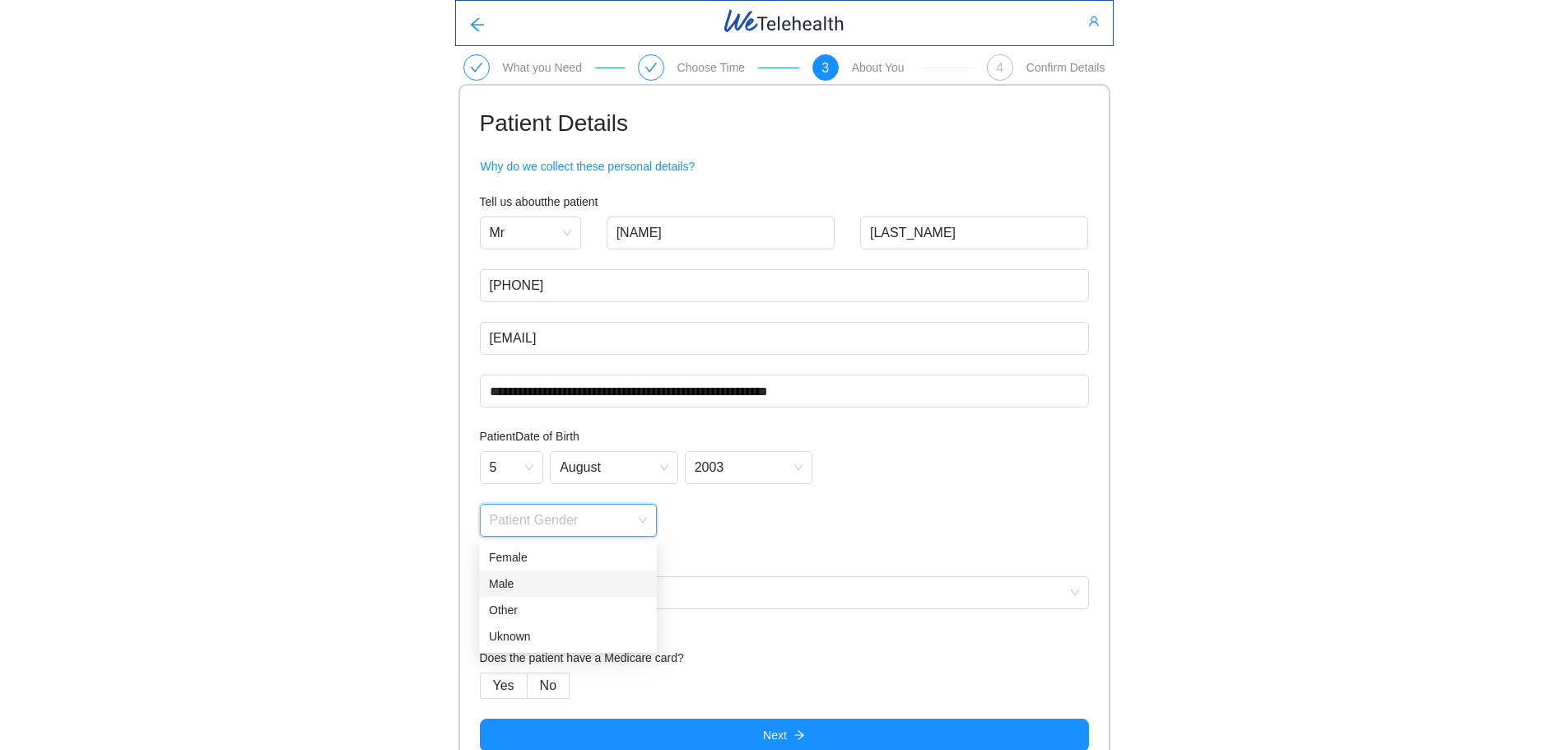 click on "Male" at bounding box center (568, 584) 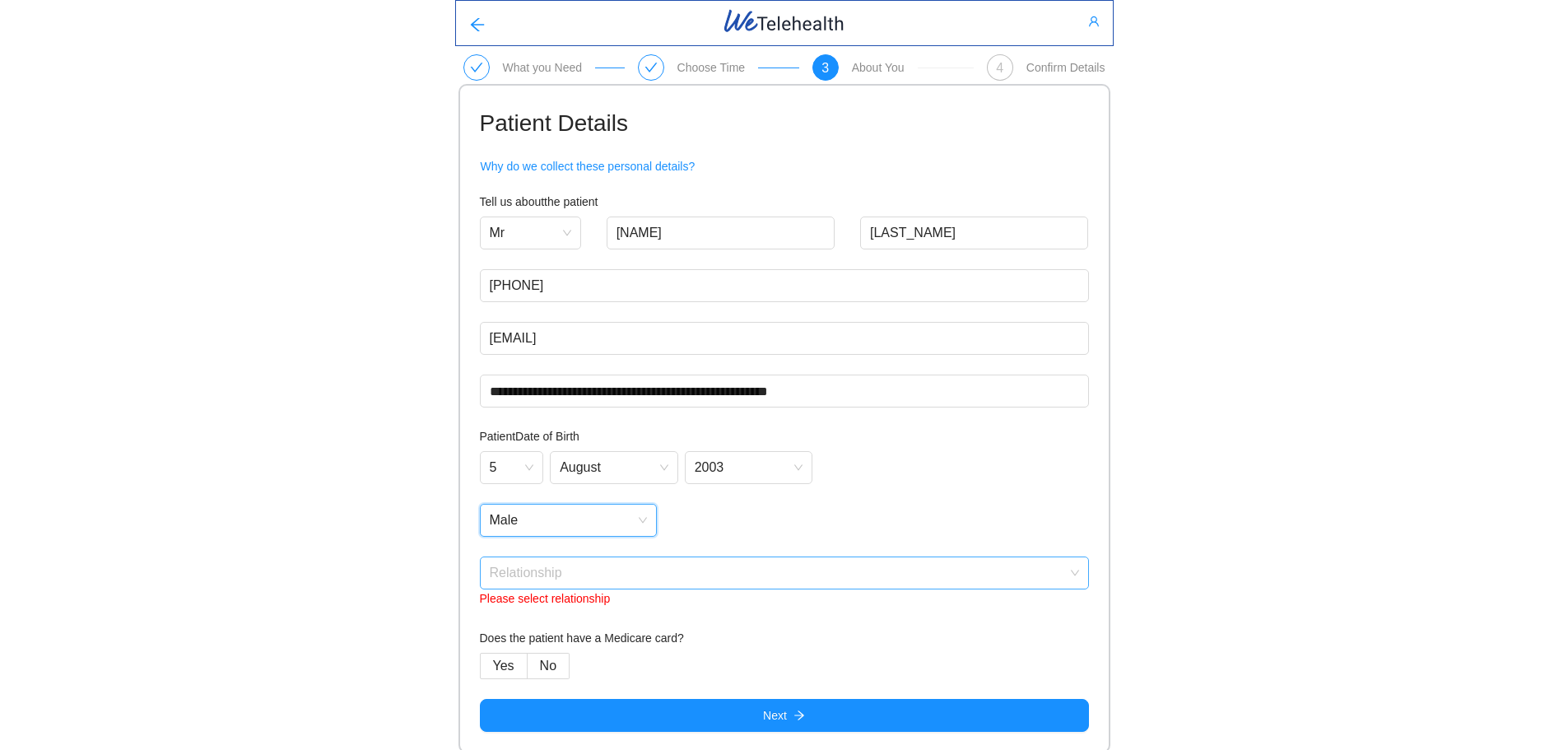 click at bounding box center (779, 570) 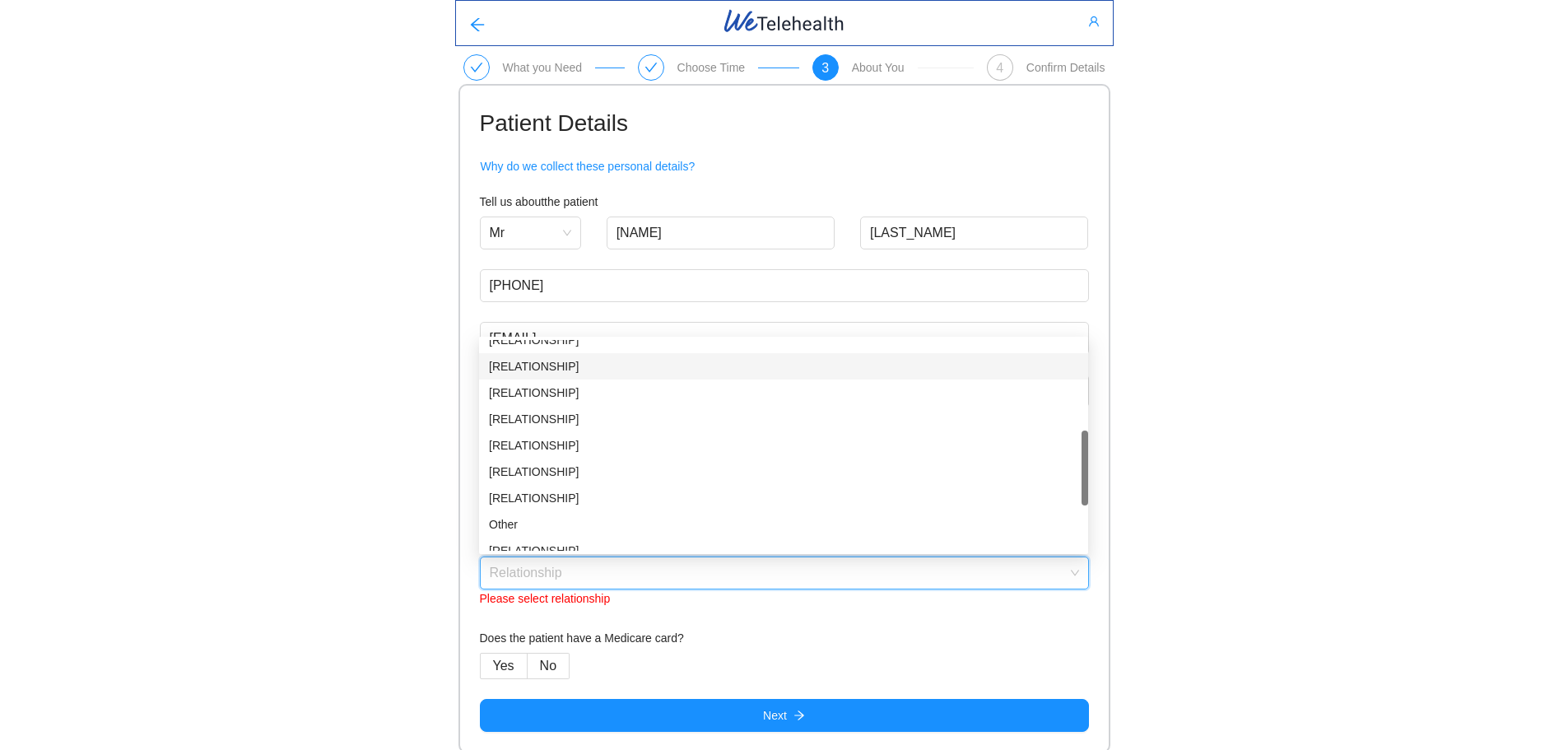 scroll, scrollTop: 412, scrollLeft: 0, axis: vertical 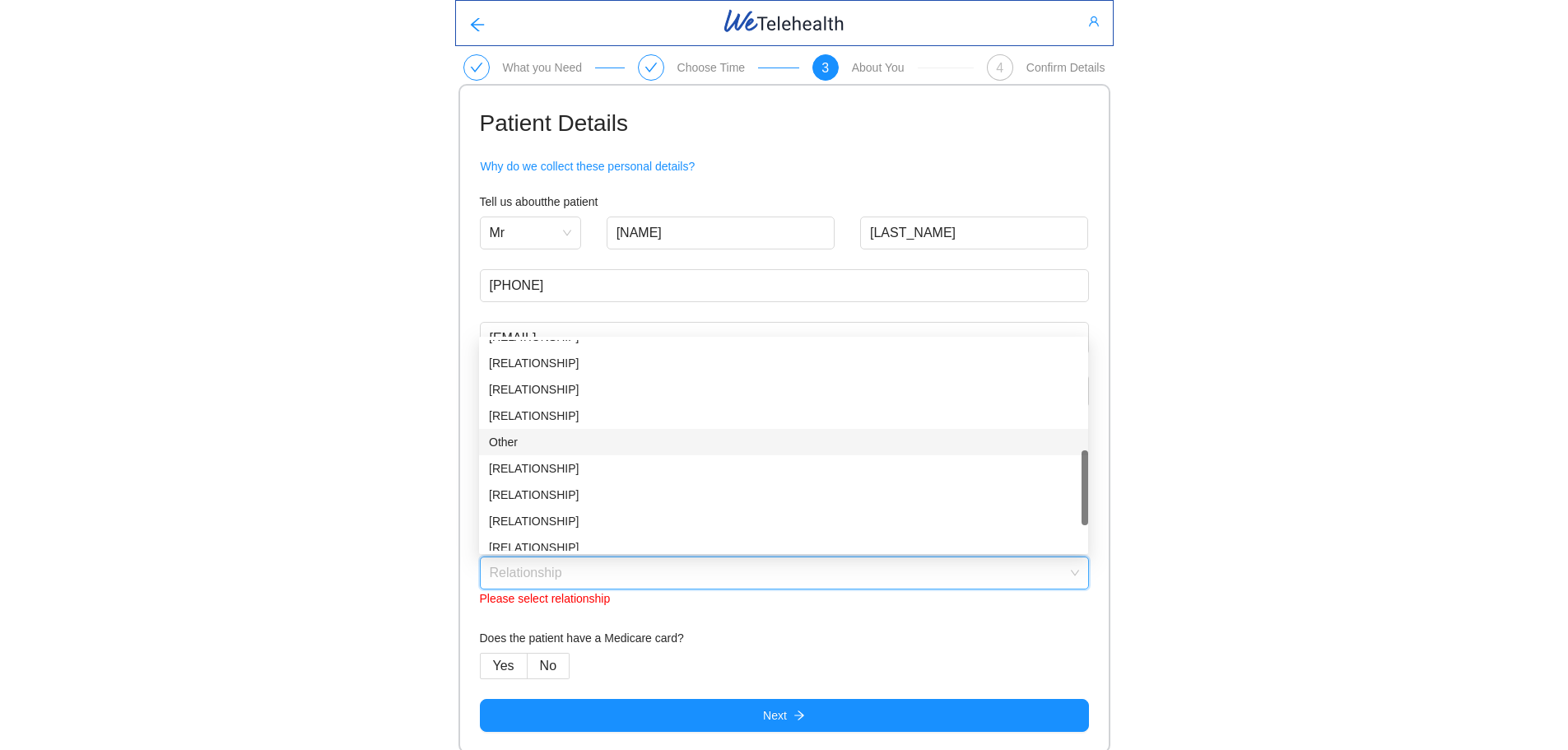 click on "Other" at bounding box center (784, 442) 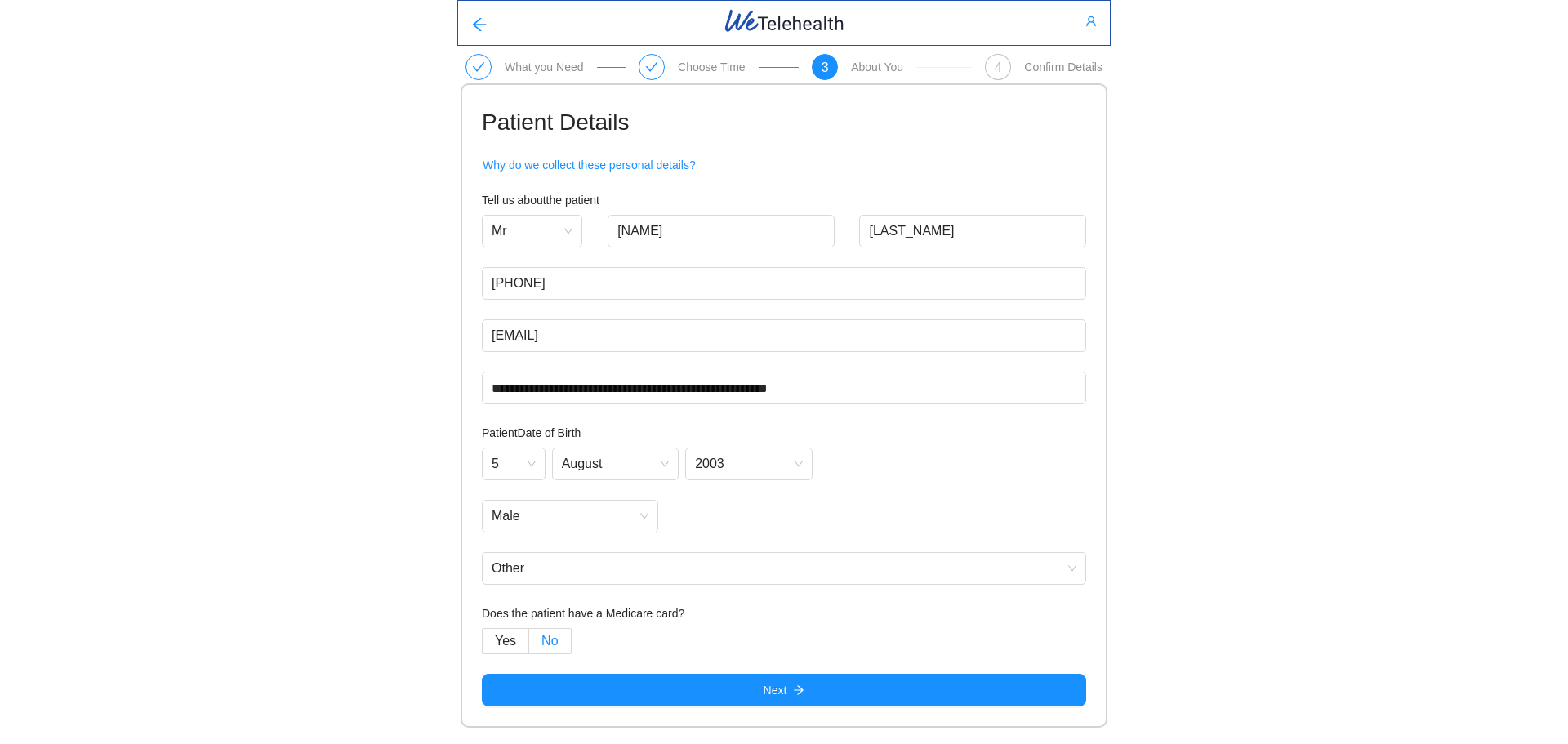 click on "No" at bounding box center [550, 641] 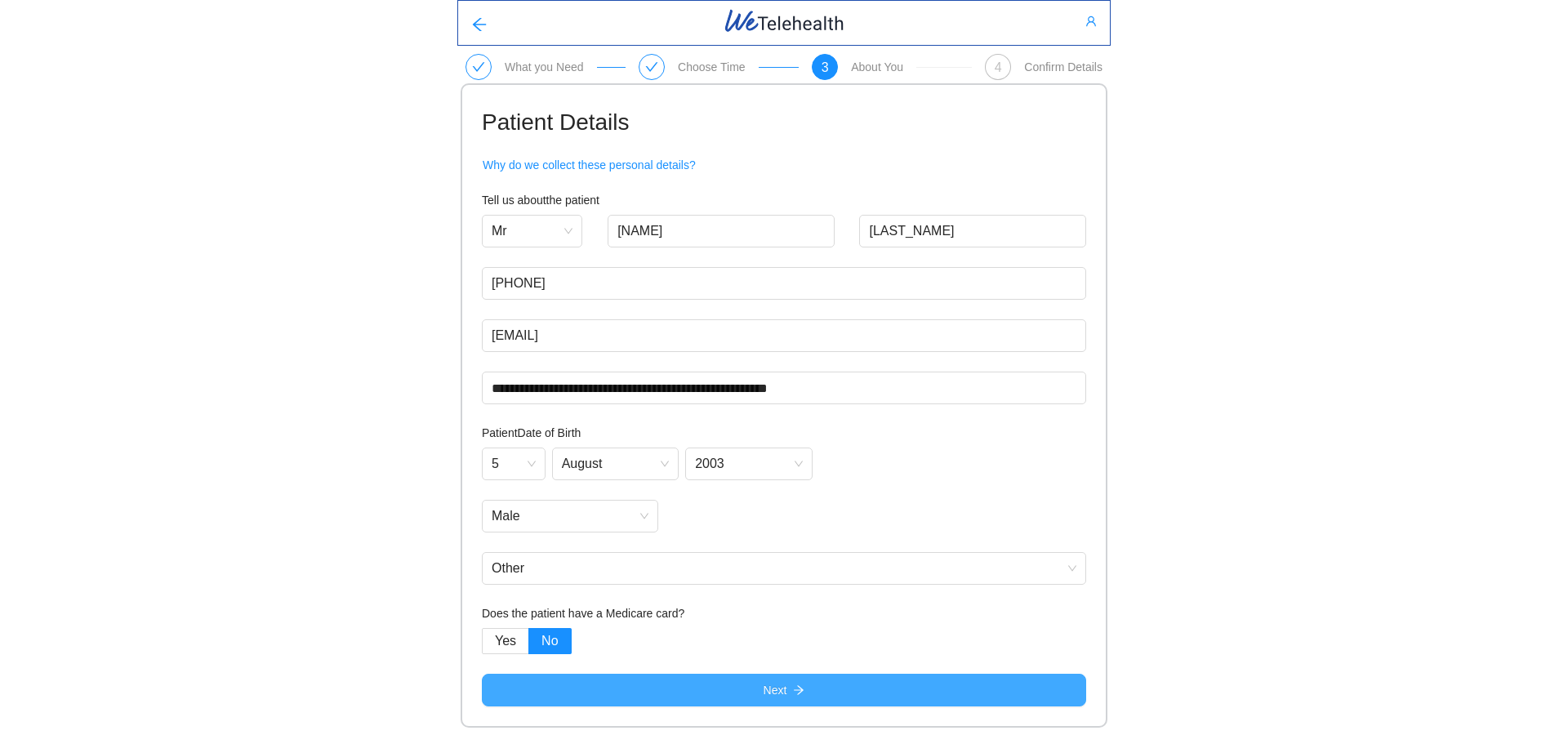 click on "Next" at bounding box center (784, 690) 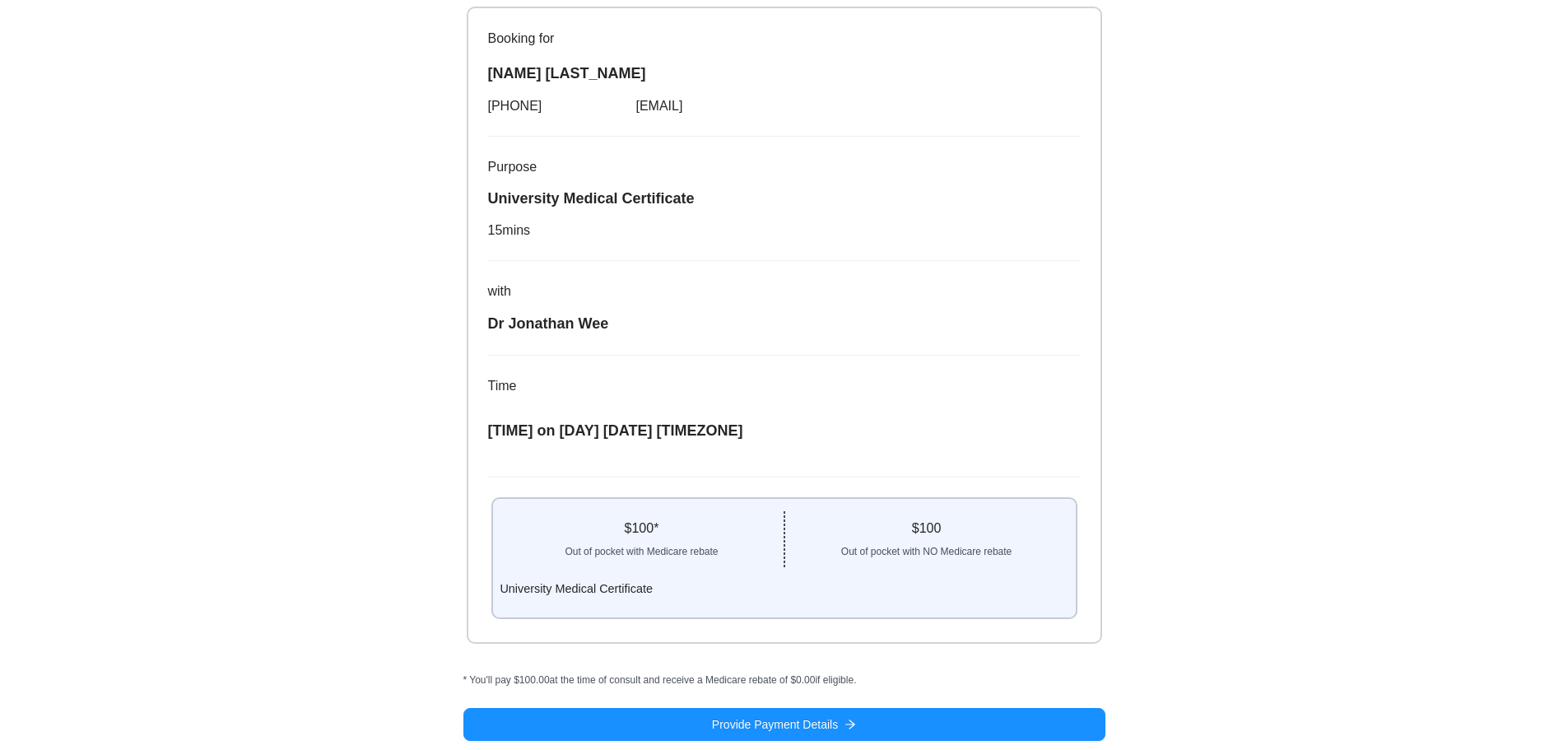 scroll, scrollTop: 174, scrollLeft: 0, axis: vertical 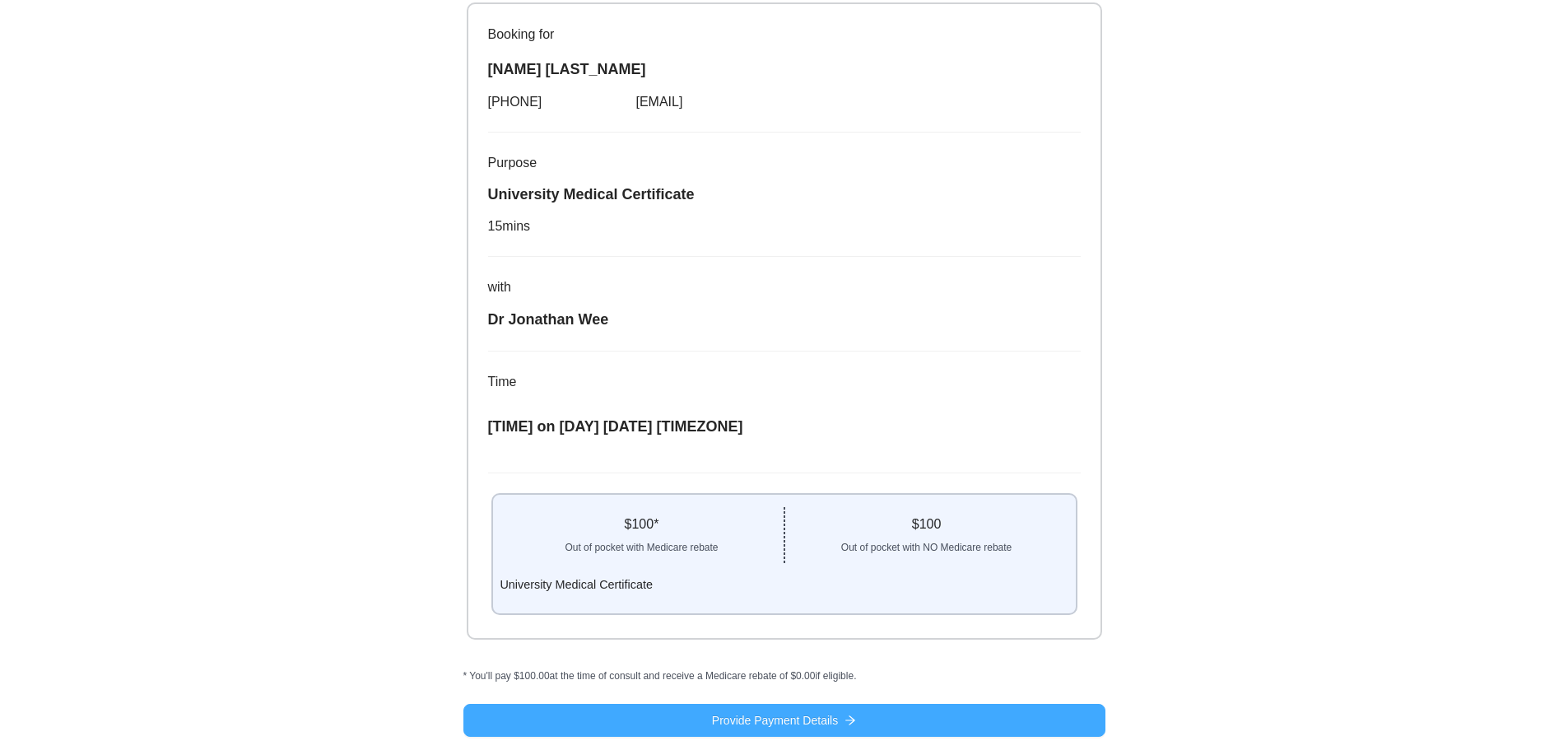 click on "Provide Payment Details" at bounding box center [775, 720] 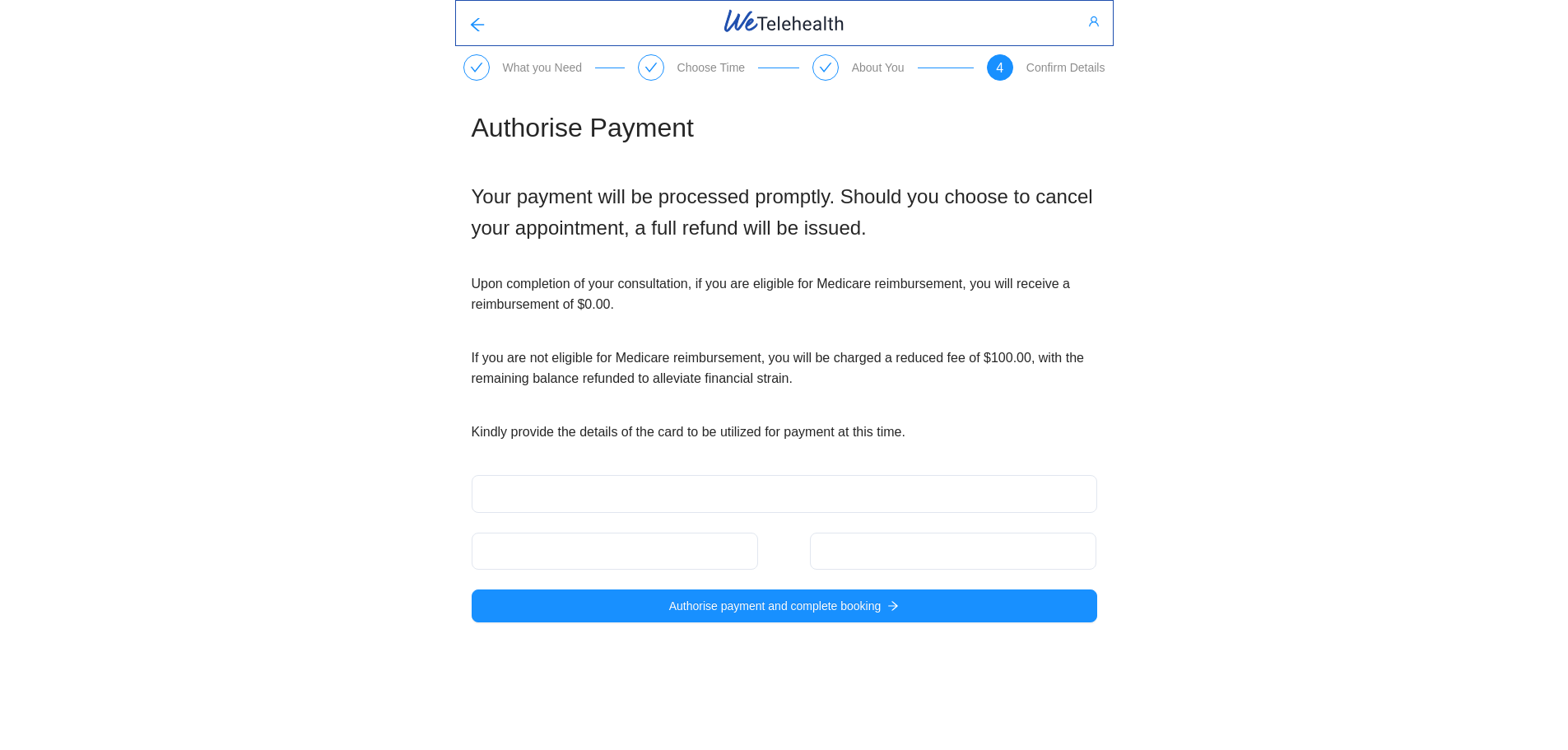 scroll, scrollTop: 0, scrollLeft: 0, axis: both 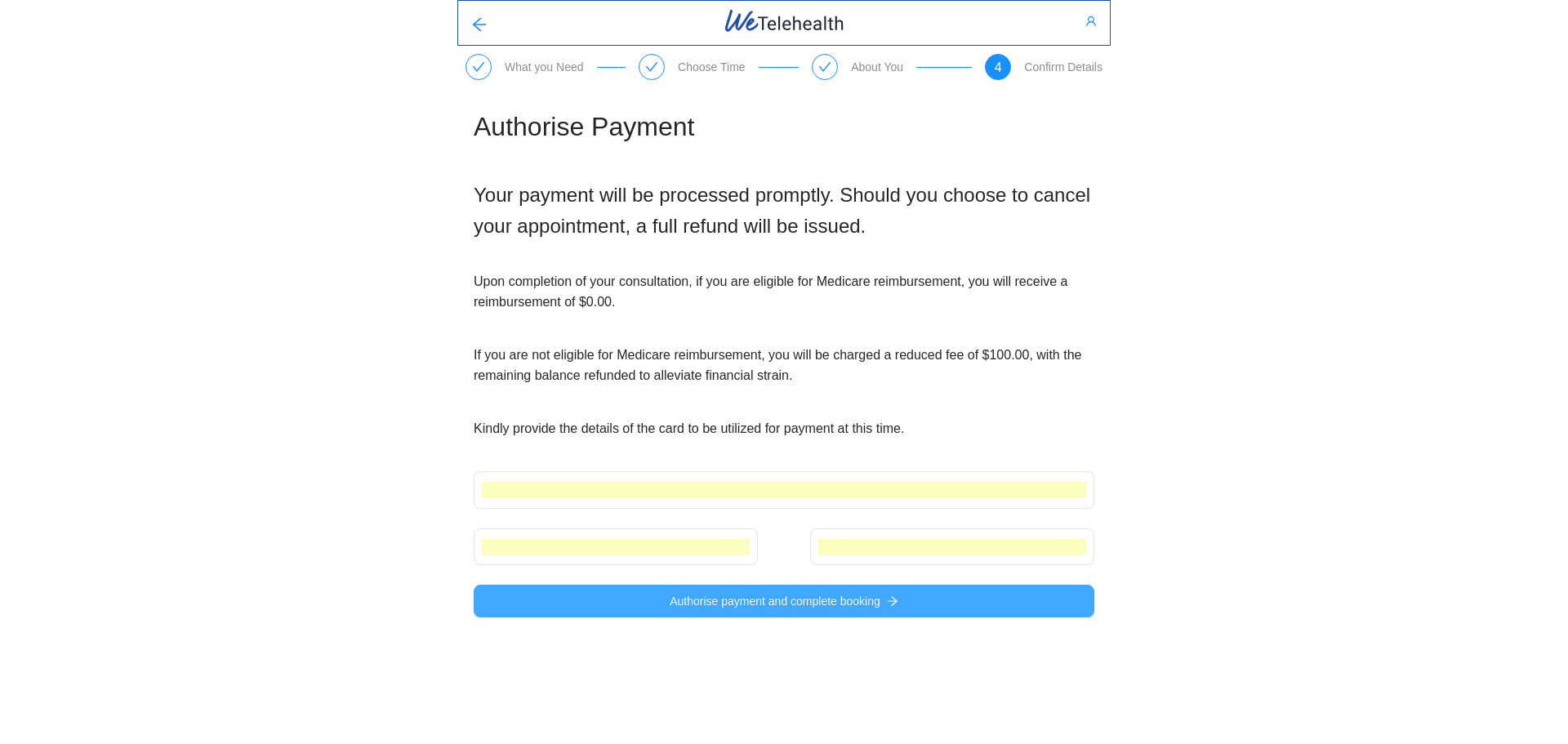 click on "Authorise payment and complete booking" at bounding box center (784, 601) 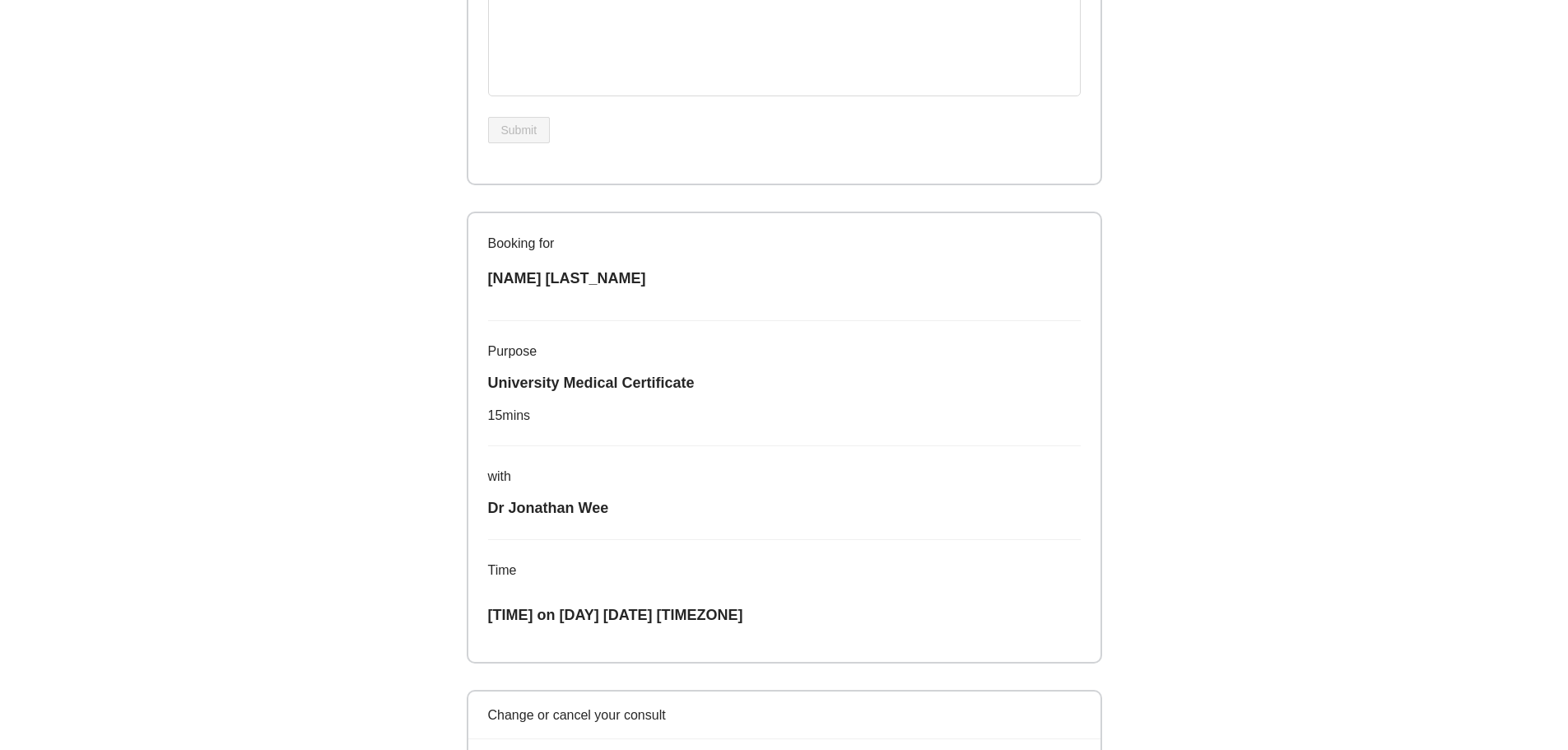 scroll, scrollTop: 650, scrollLeft: 0, axis: vertical 